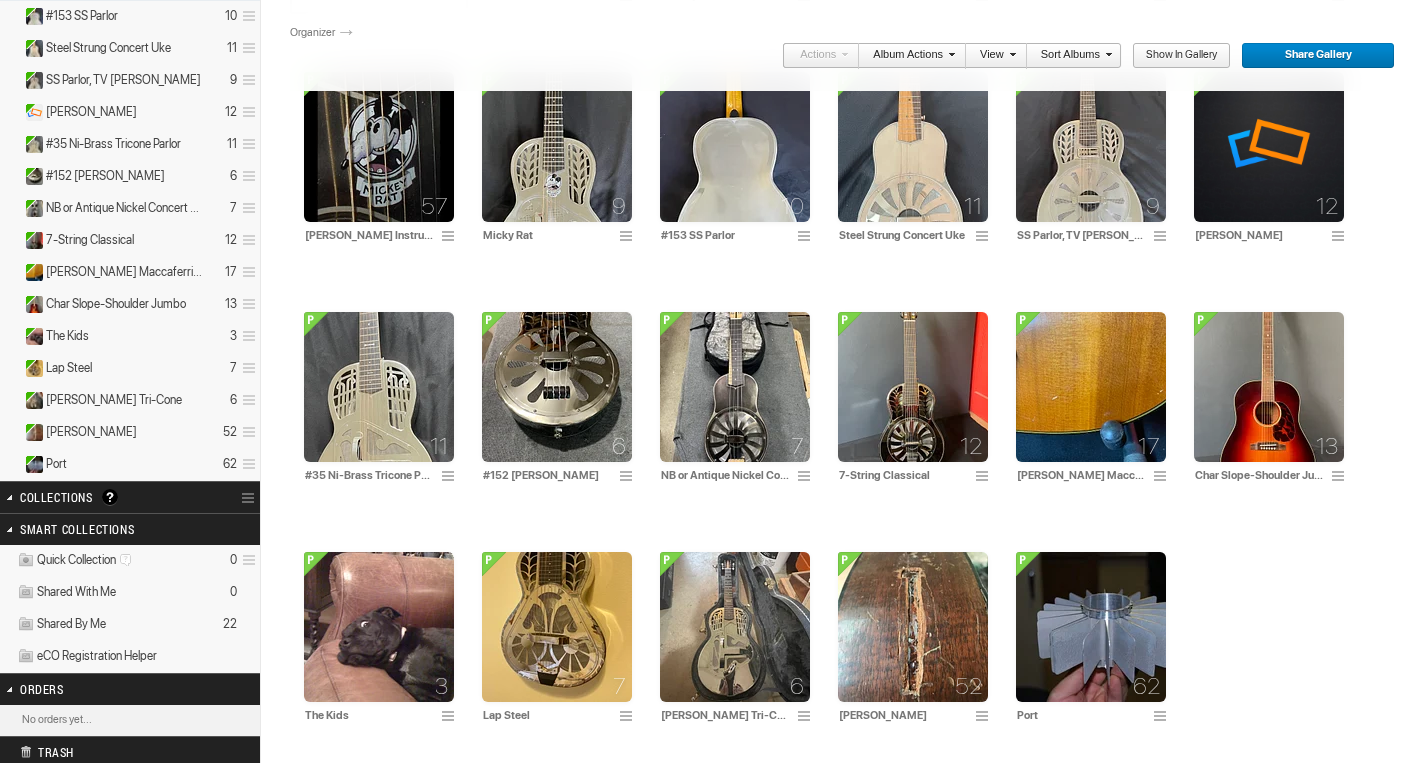 scroll, scrollTop: 522, scrollLeft: 0, axis: vertical 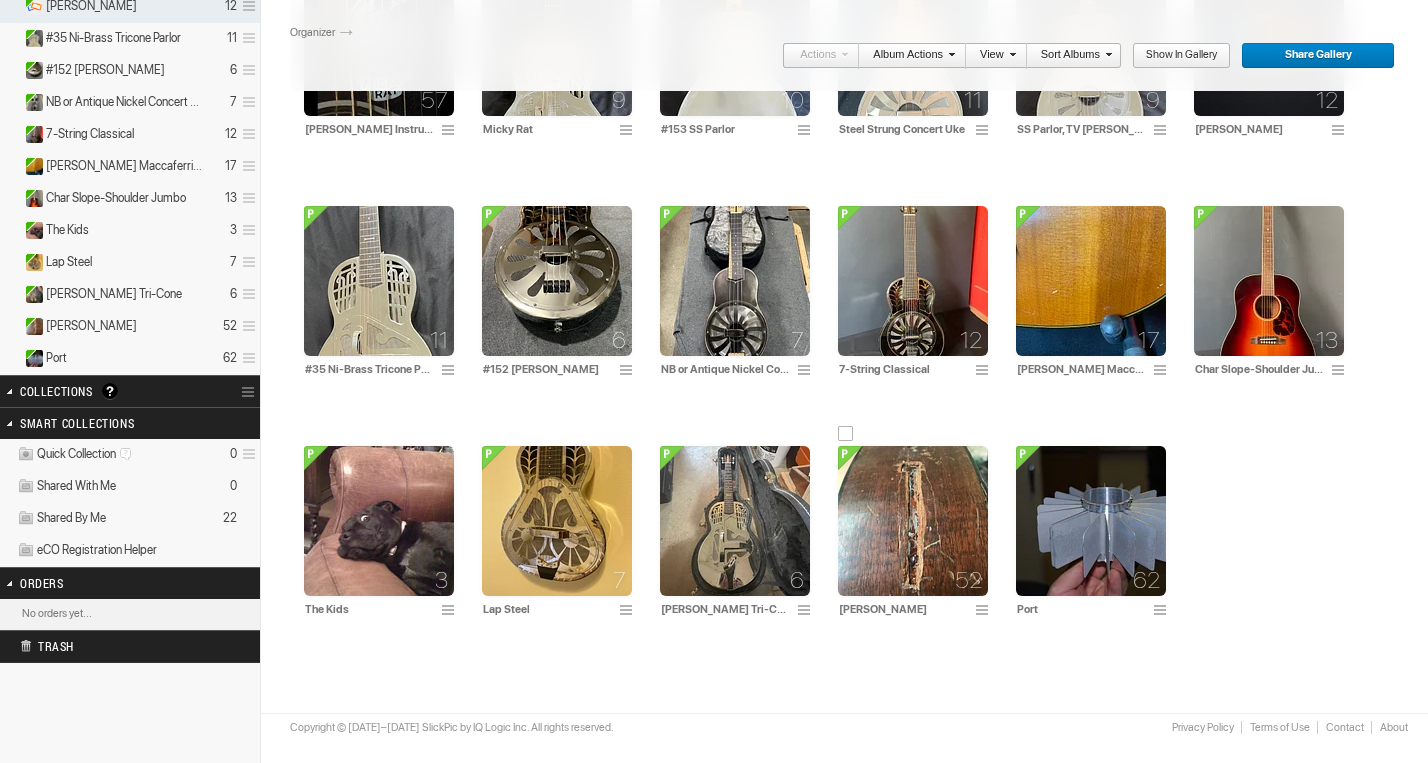 click at bounding box center (913, 521) 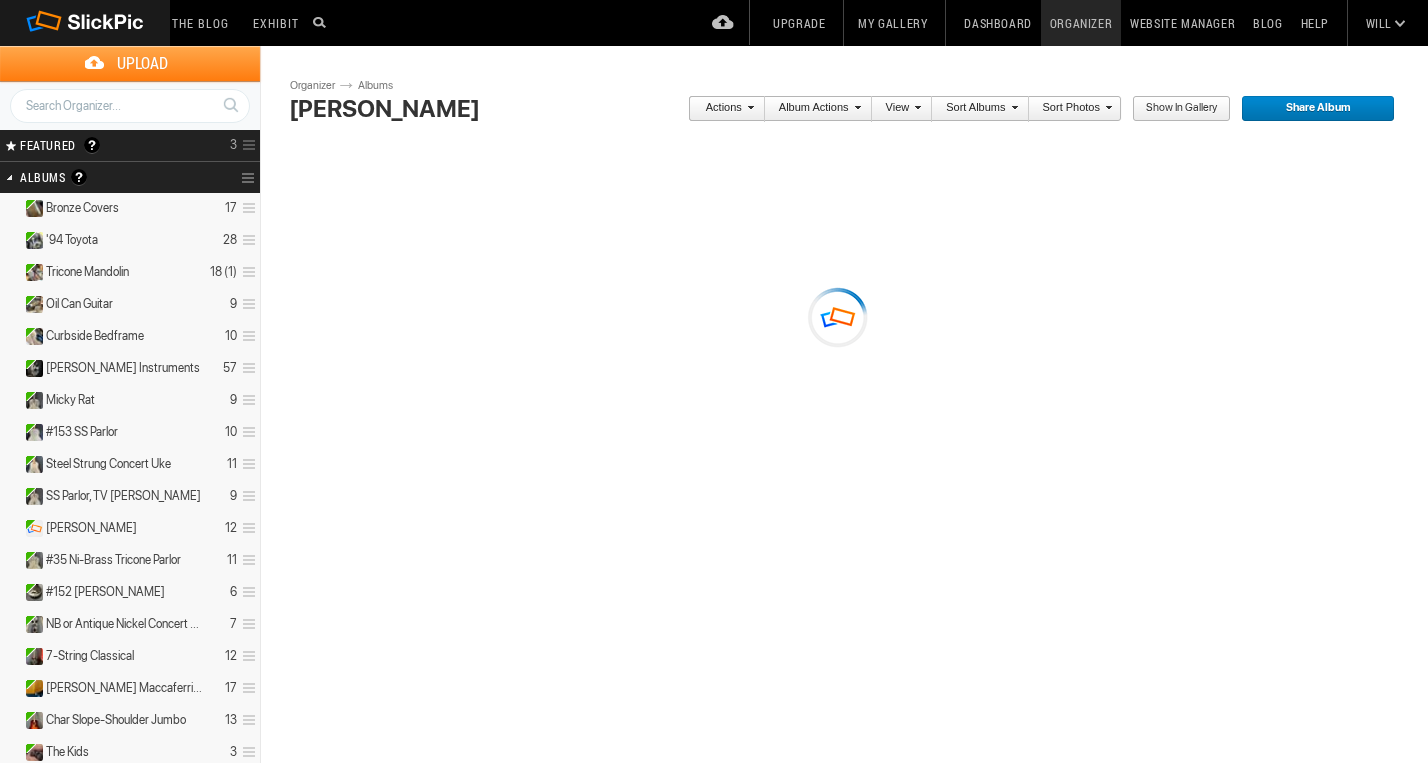 scroll, scrollTop: 0, scrollLeft: 0, axis: both 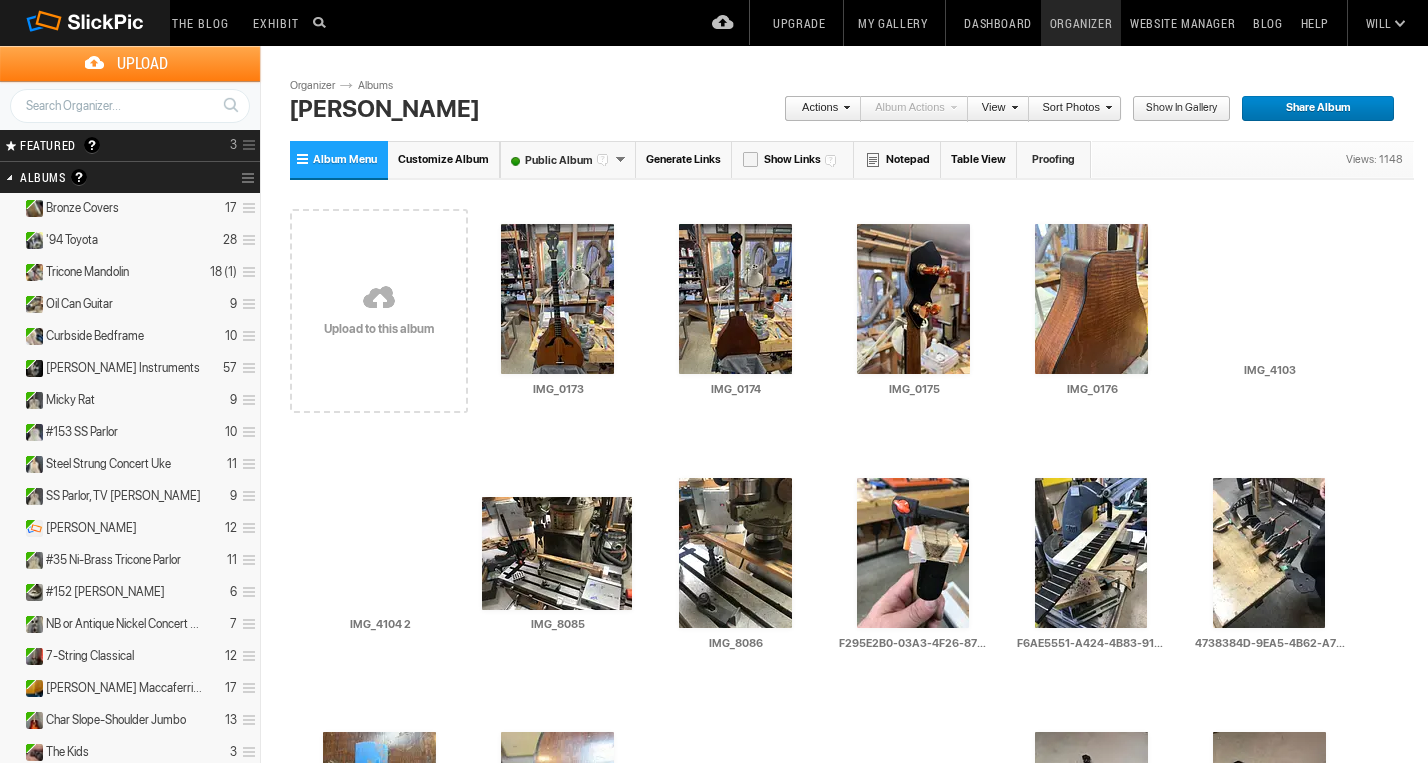 click on "Share Album" at bounding box center [1311, 109] 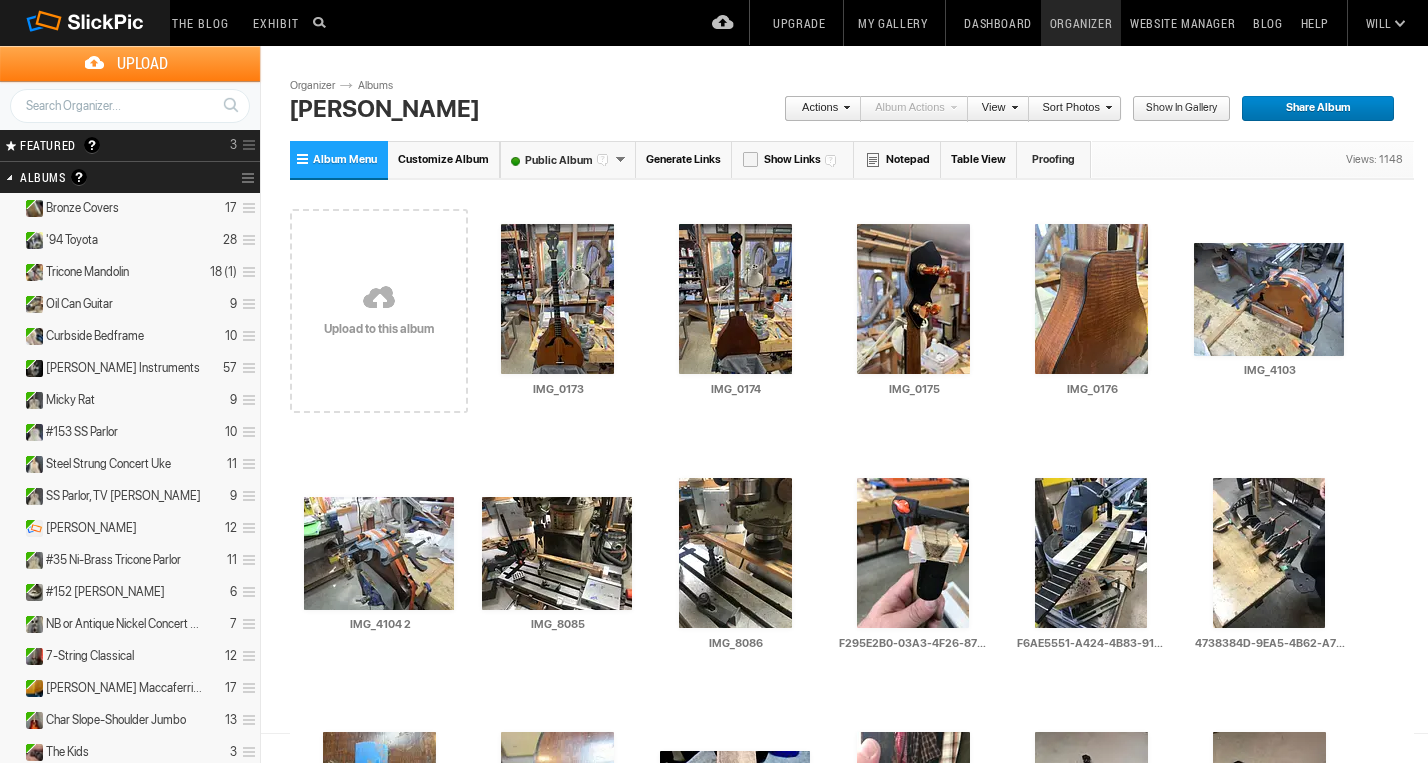 click on "Copy Link" 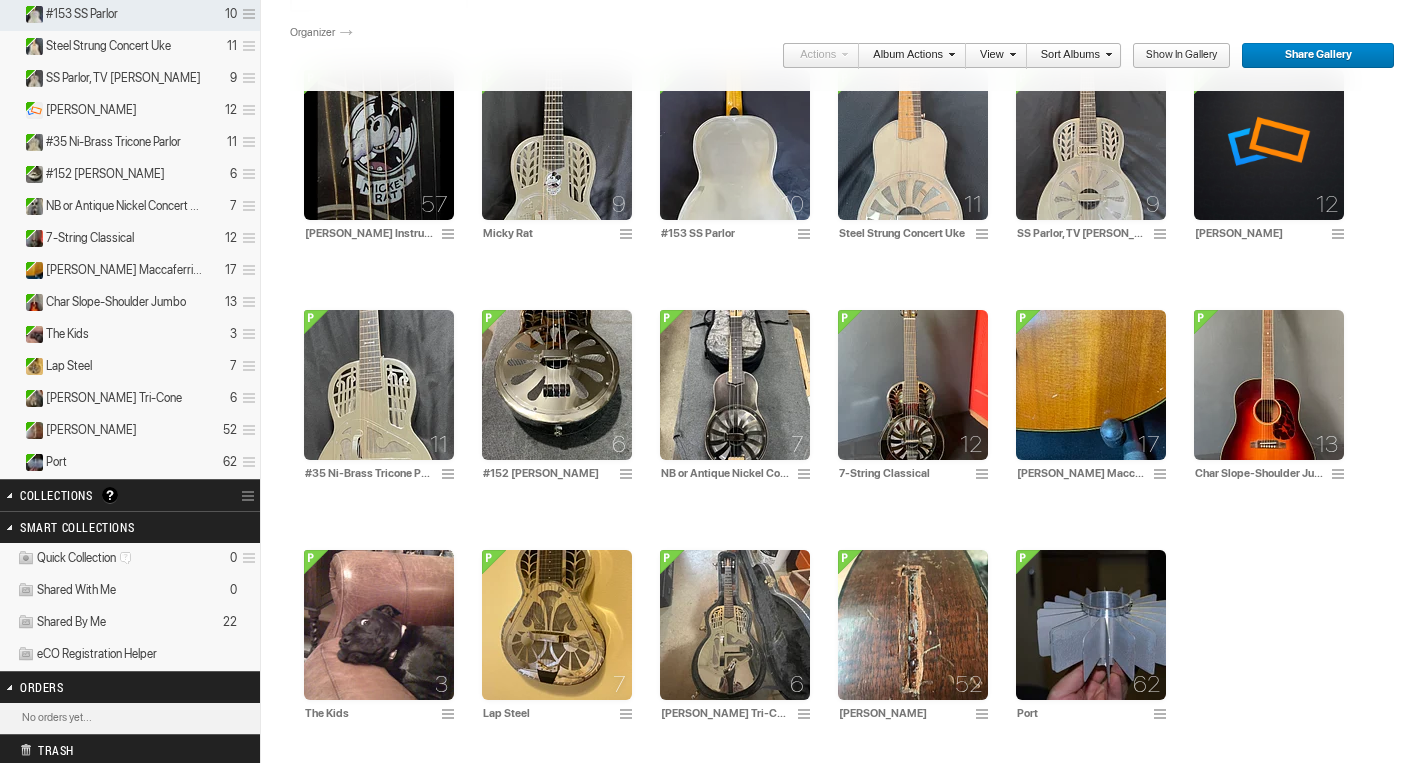 scroll, scrollTop: 442, scrollLeft: 0, axis: vertical 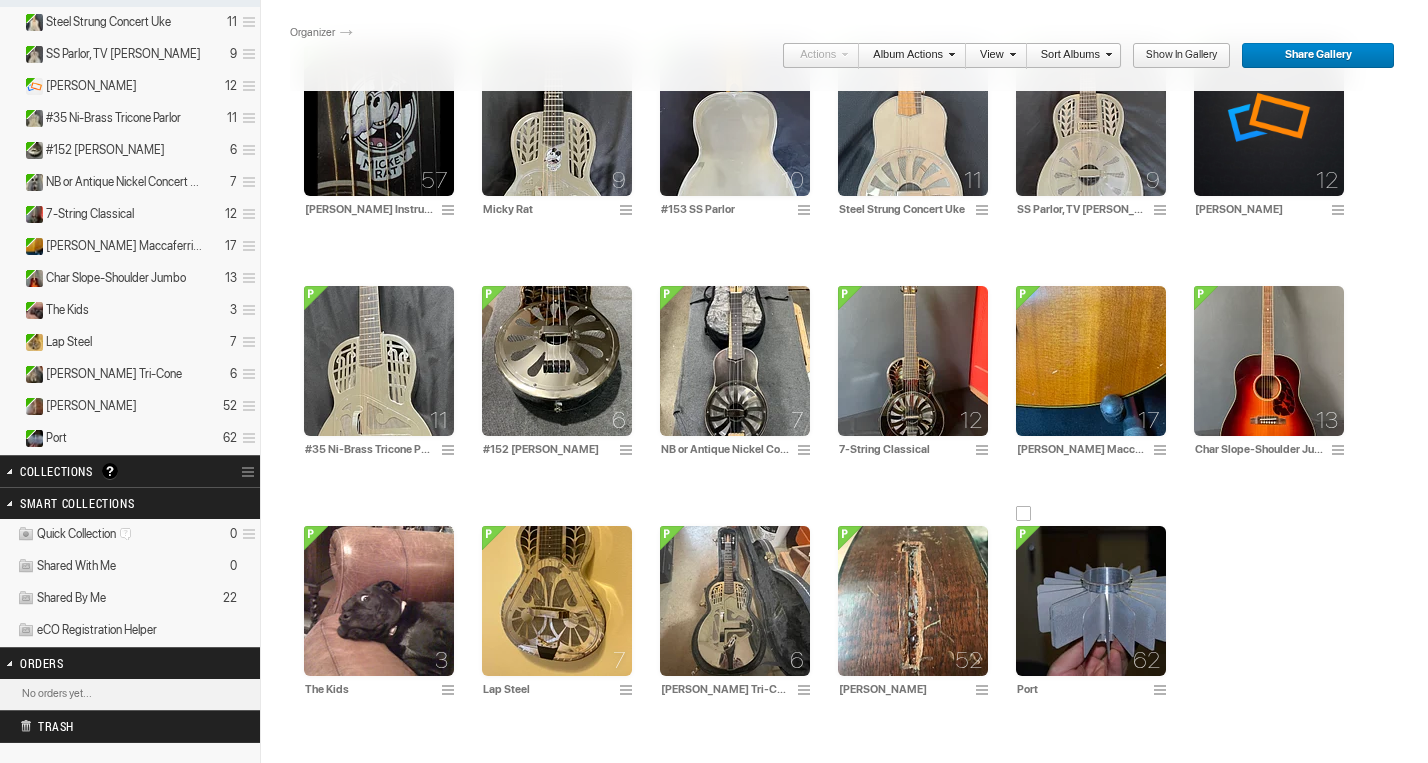 click at bounding box center [1091, 601] 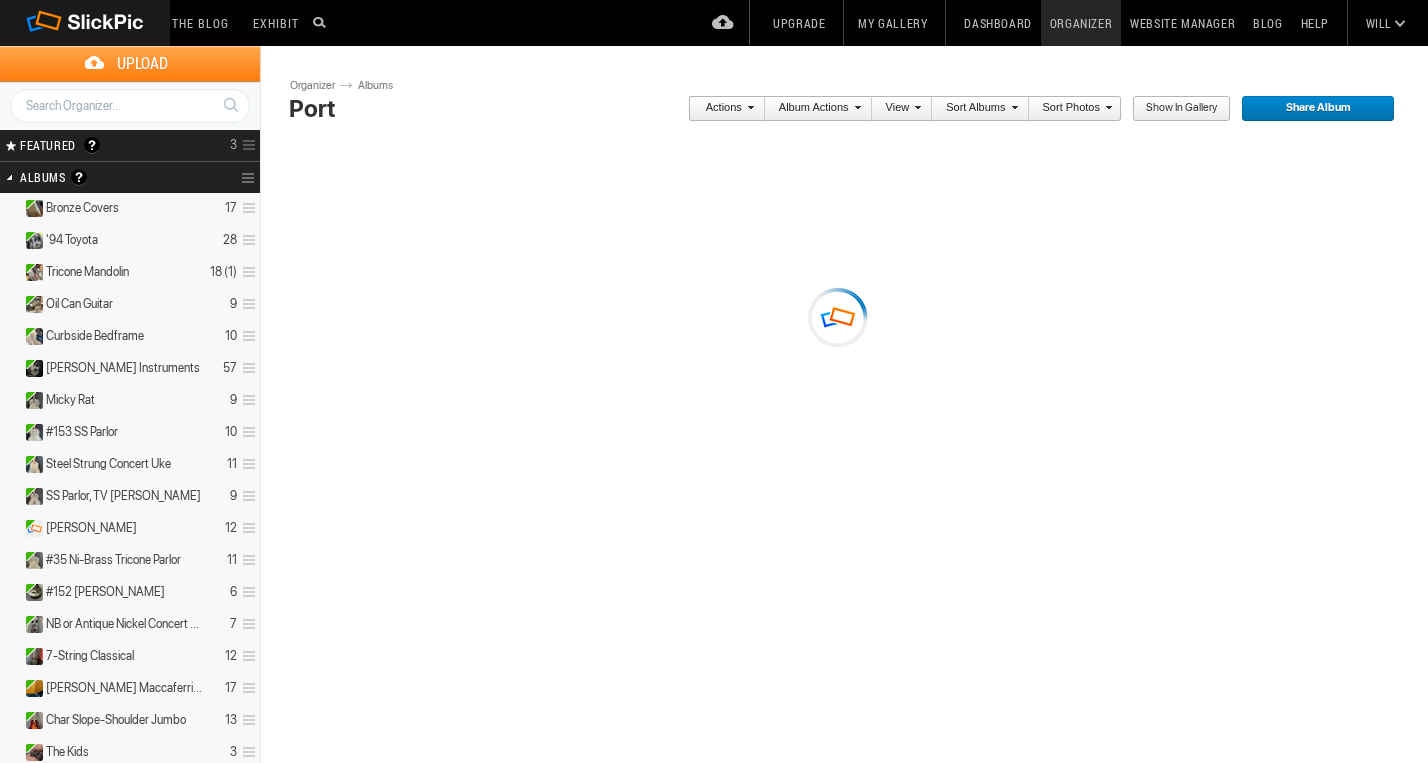 scroll, scrollTop: 0, scrollLeft: 0, axis: both 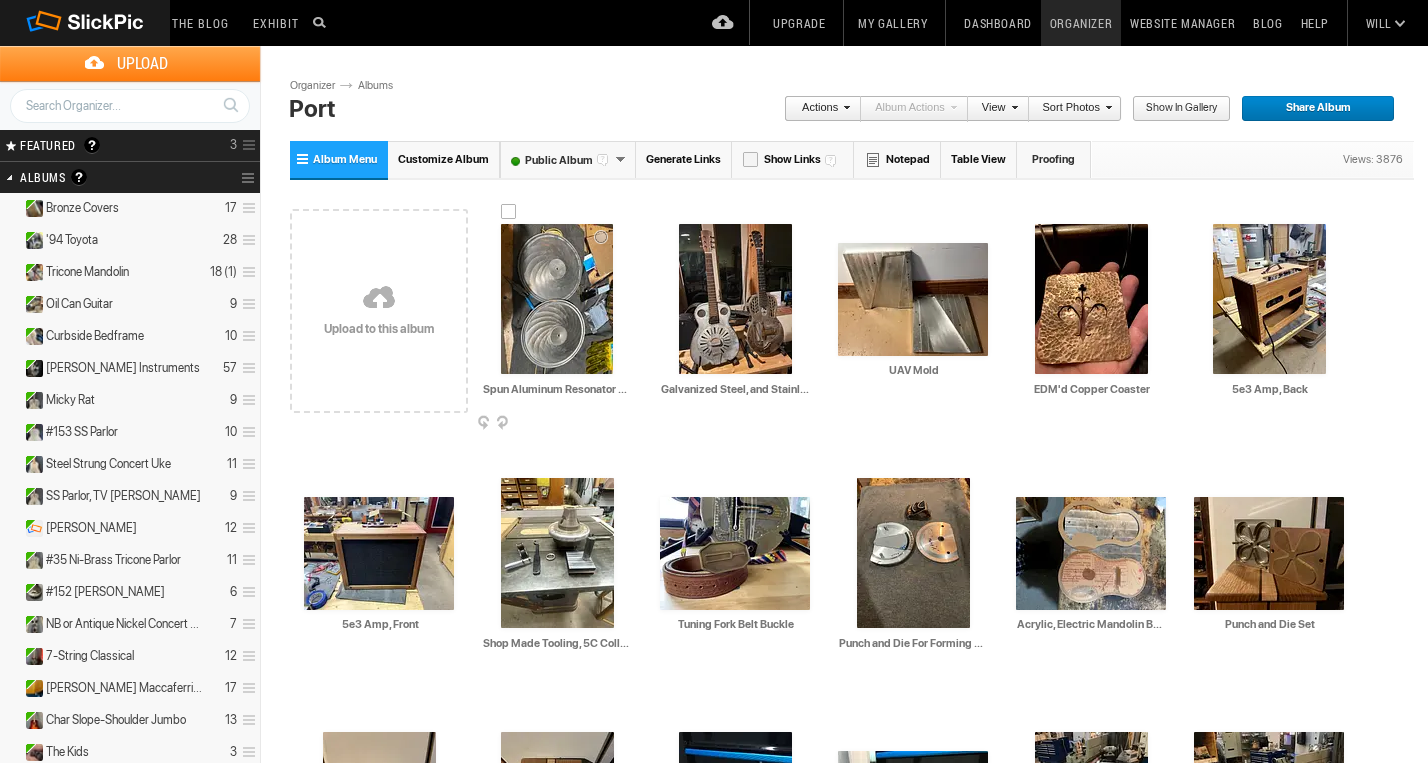 click at bounding box center [557, 299] 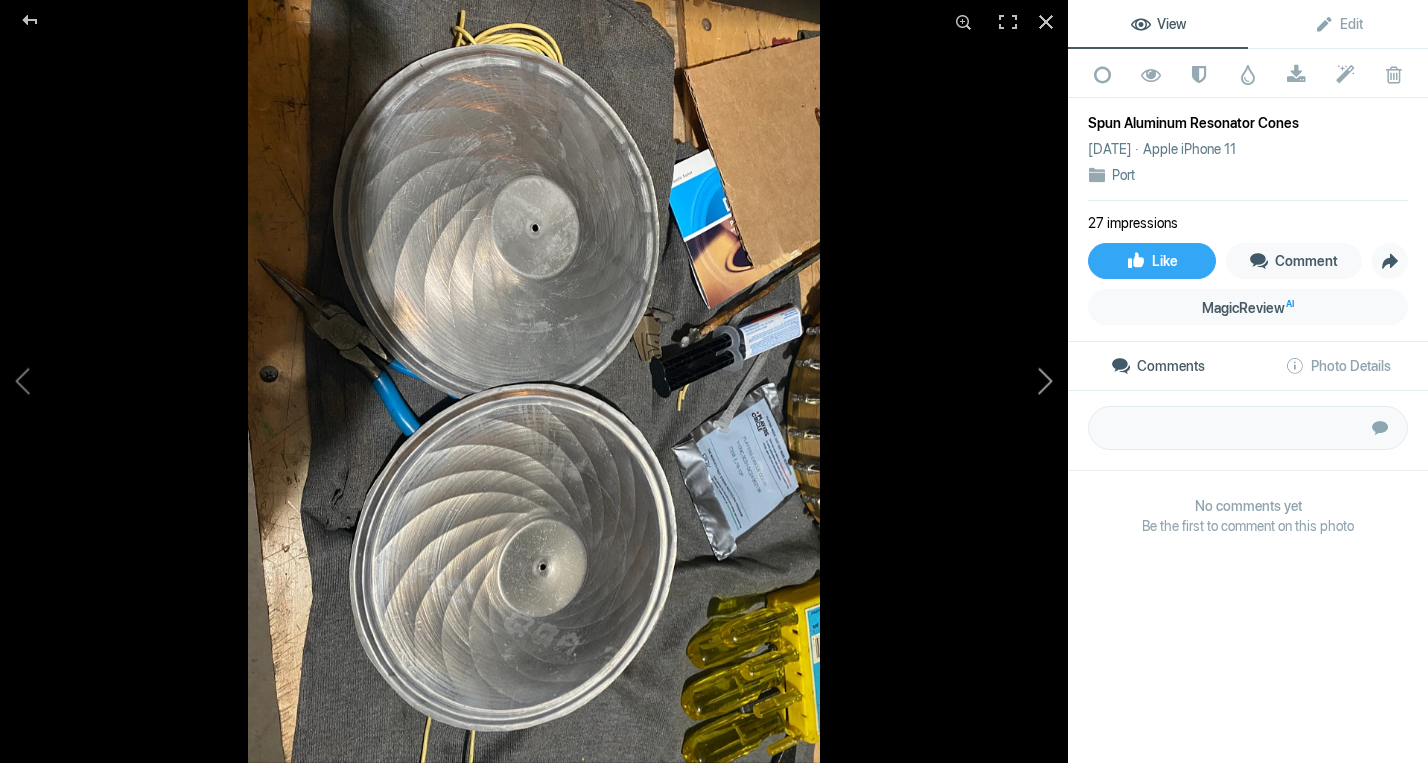 click 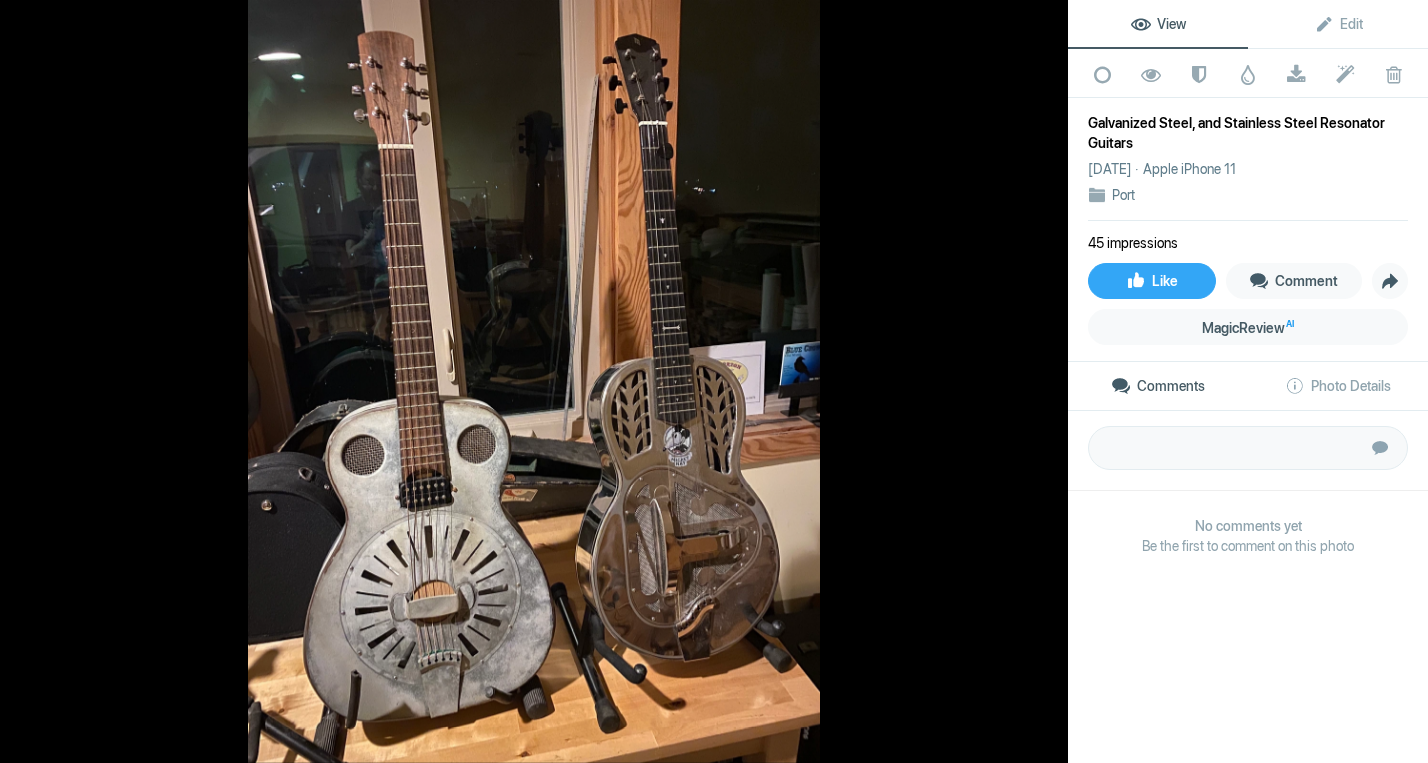 click 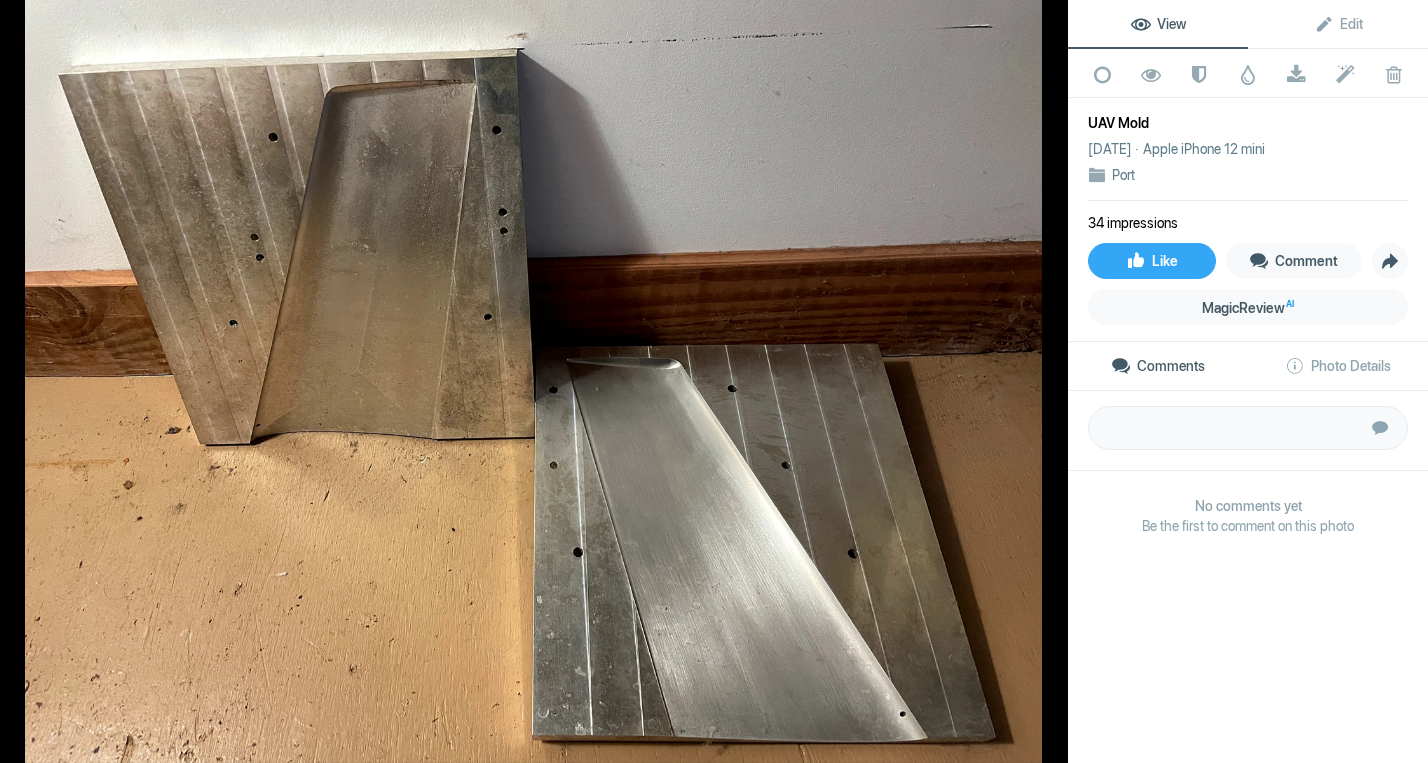 click 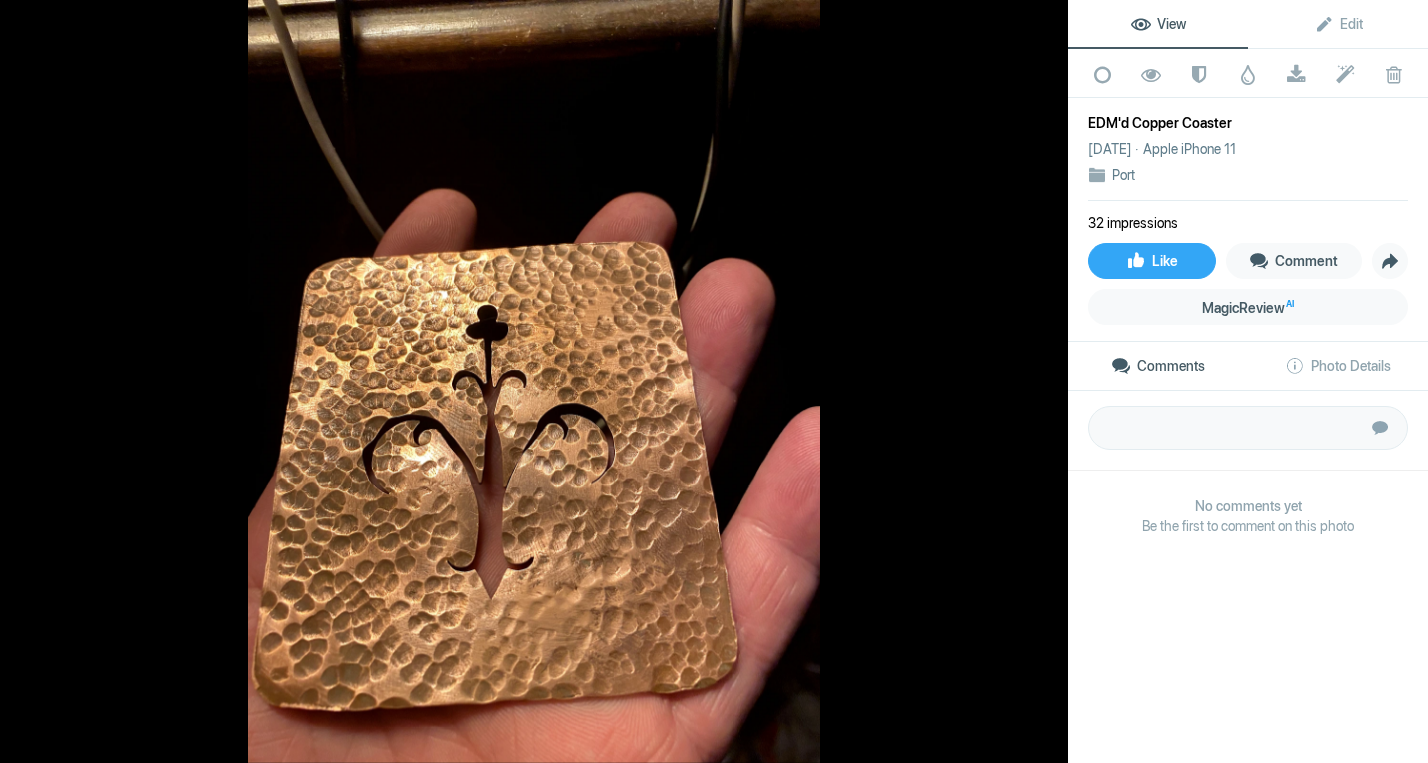 click 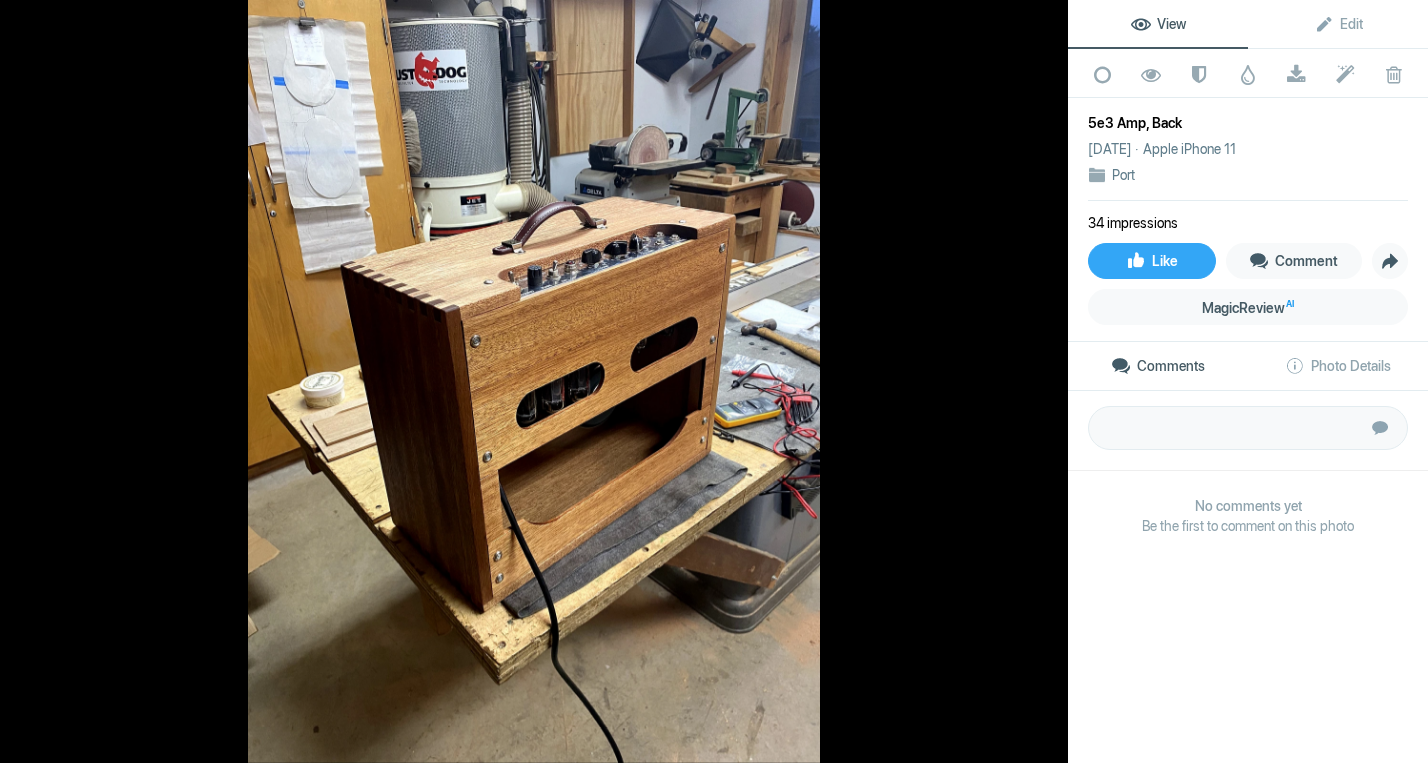 click 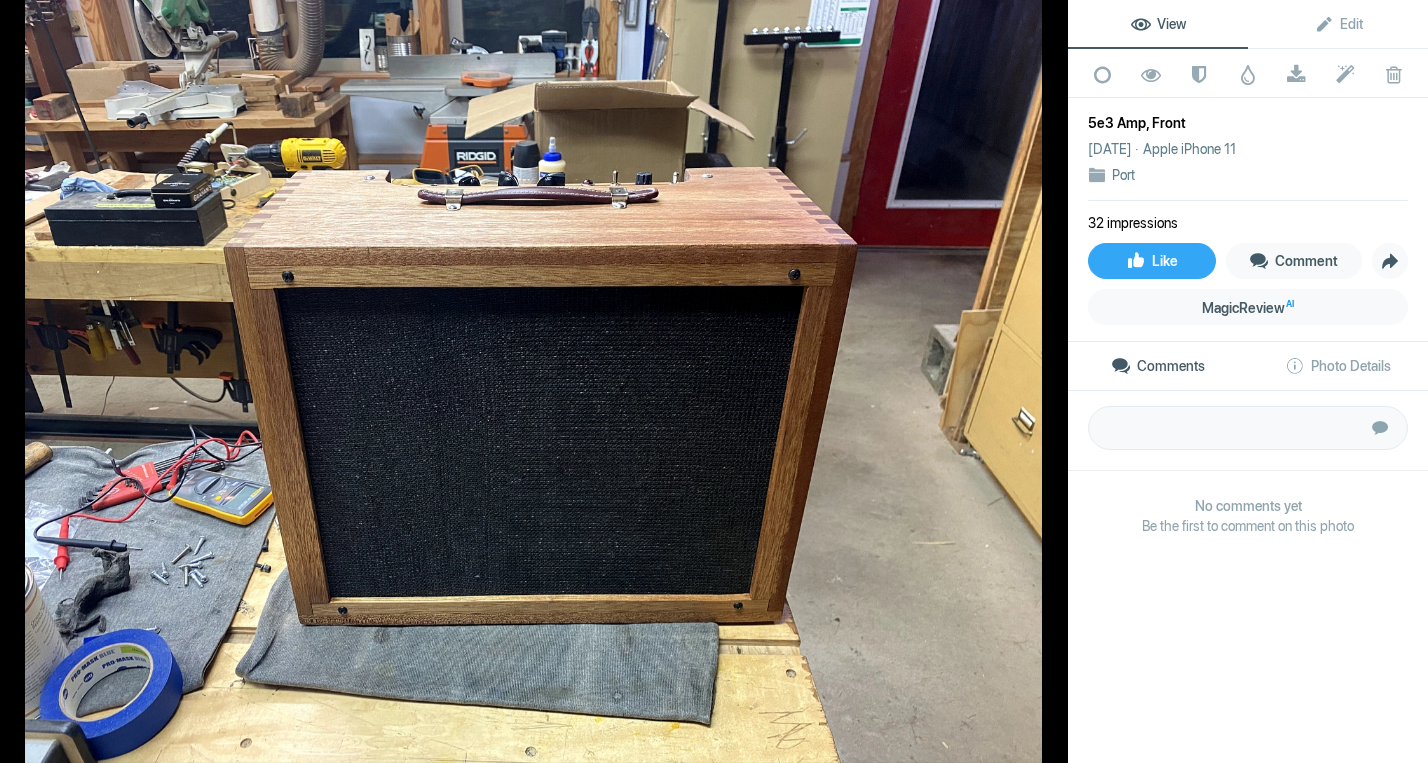 click 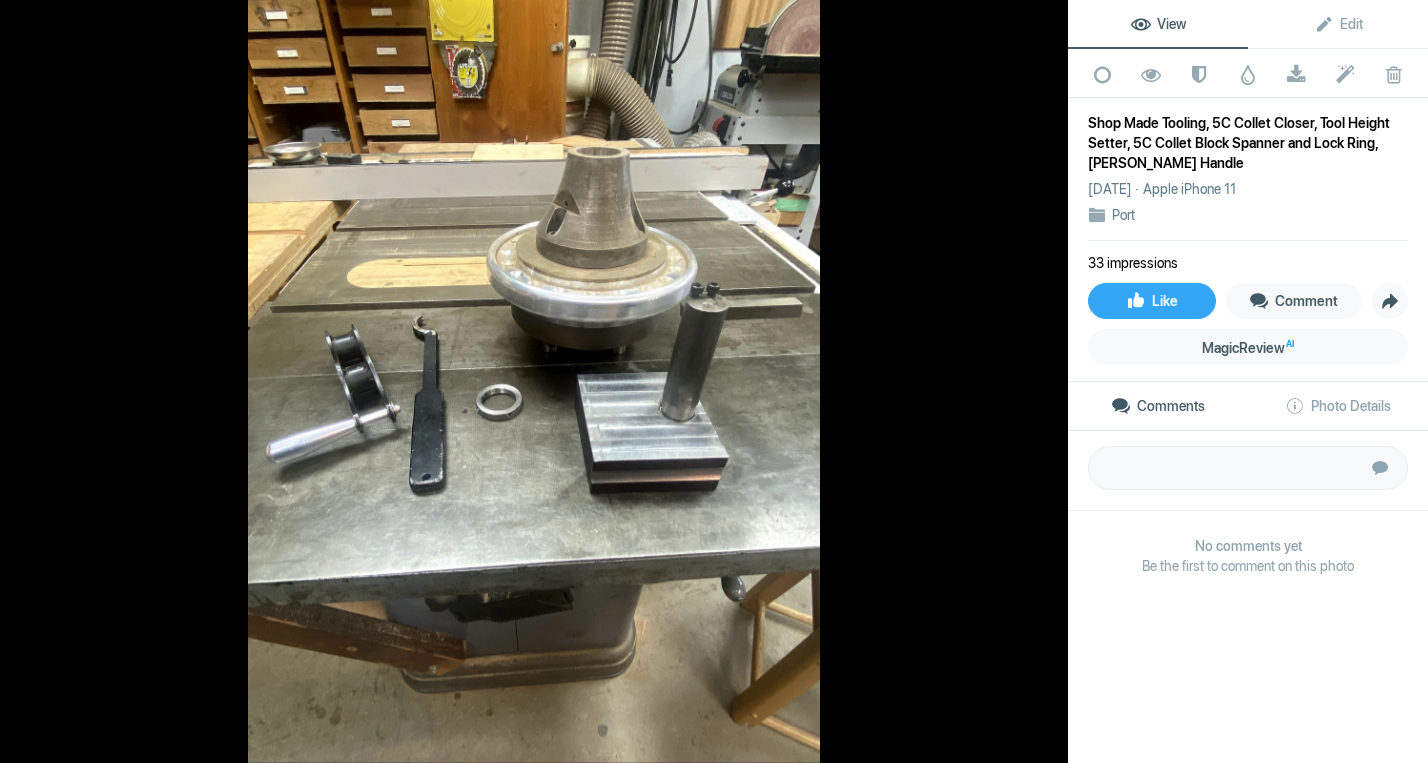 click 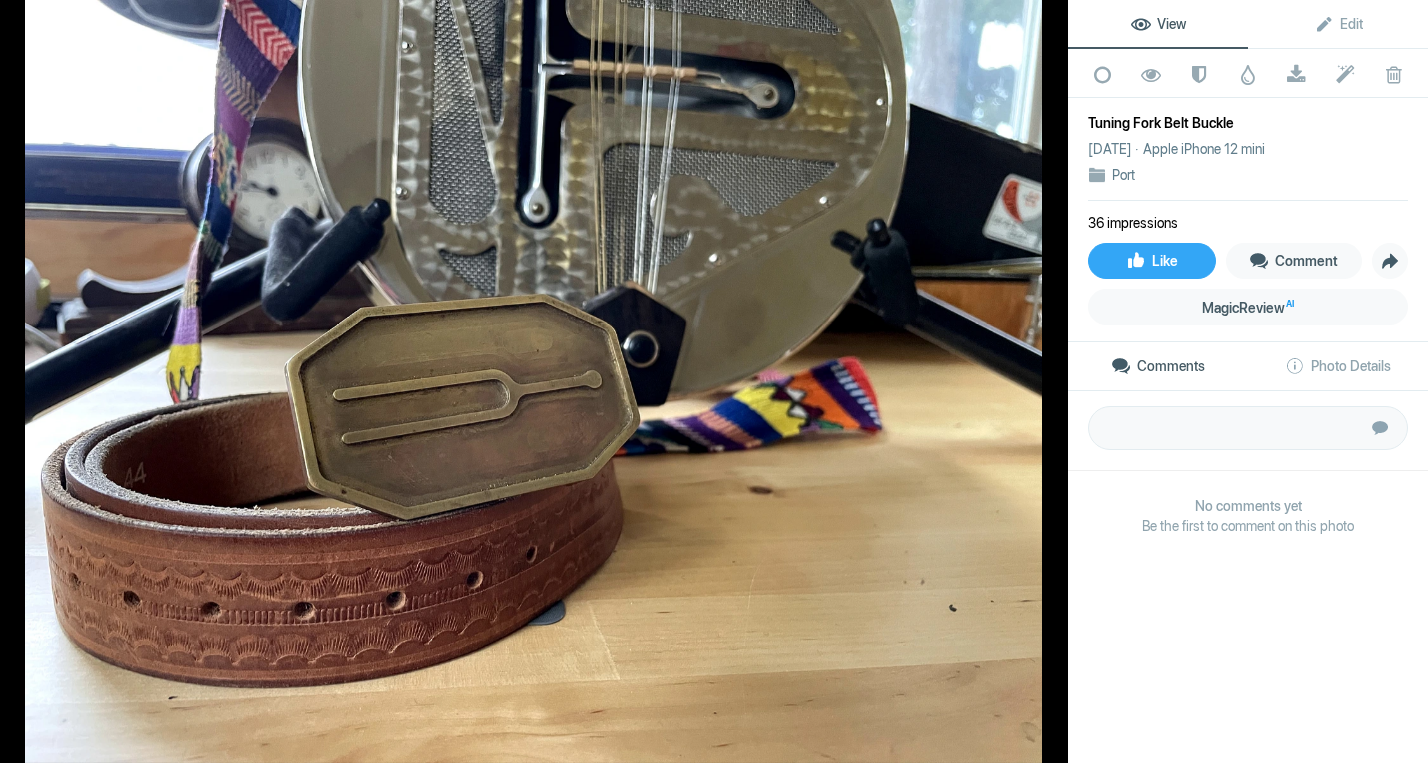 click 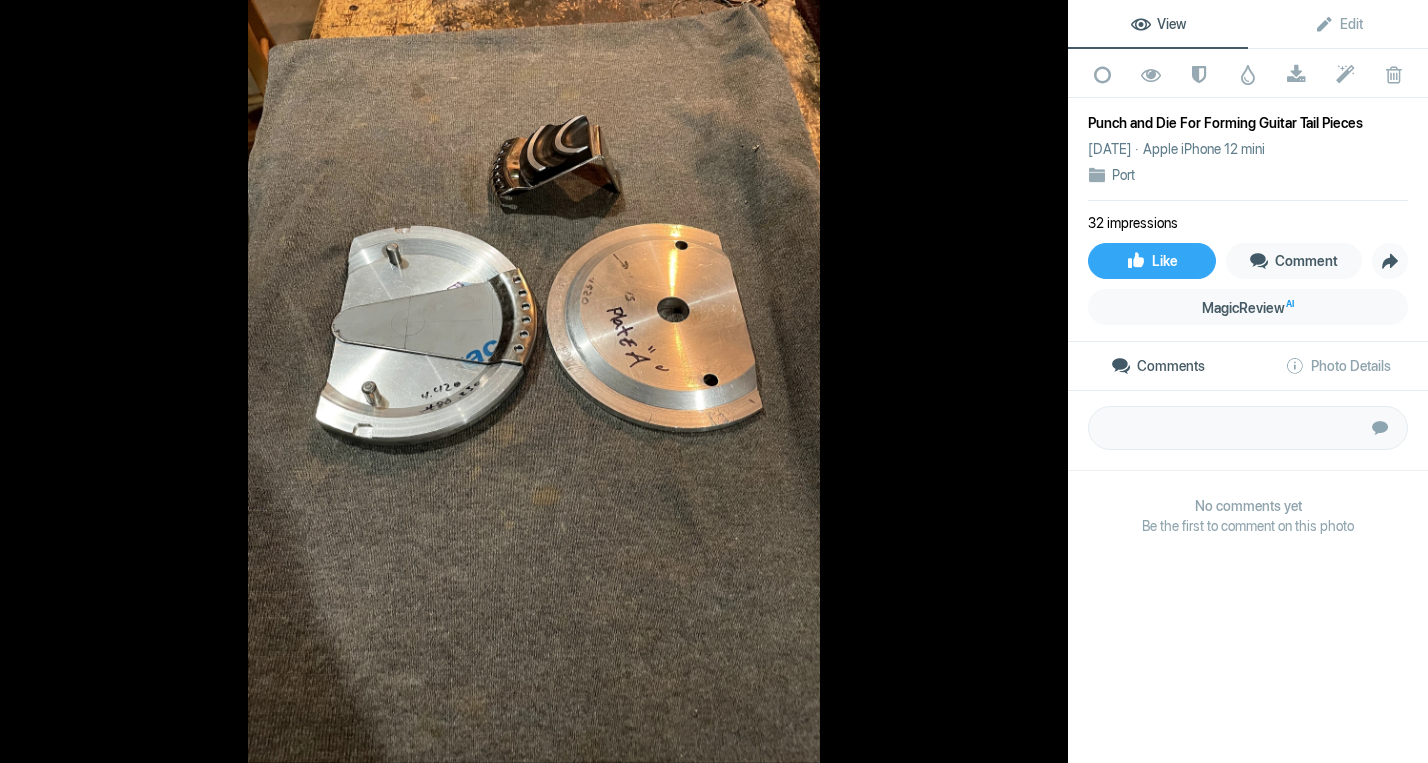 click 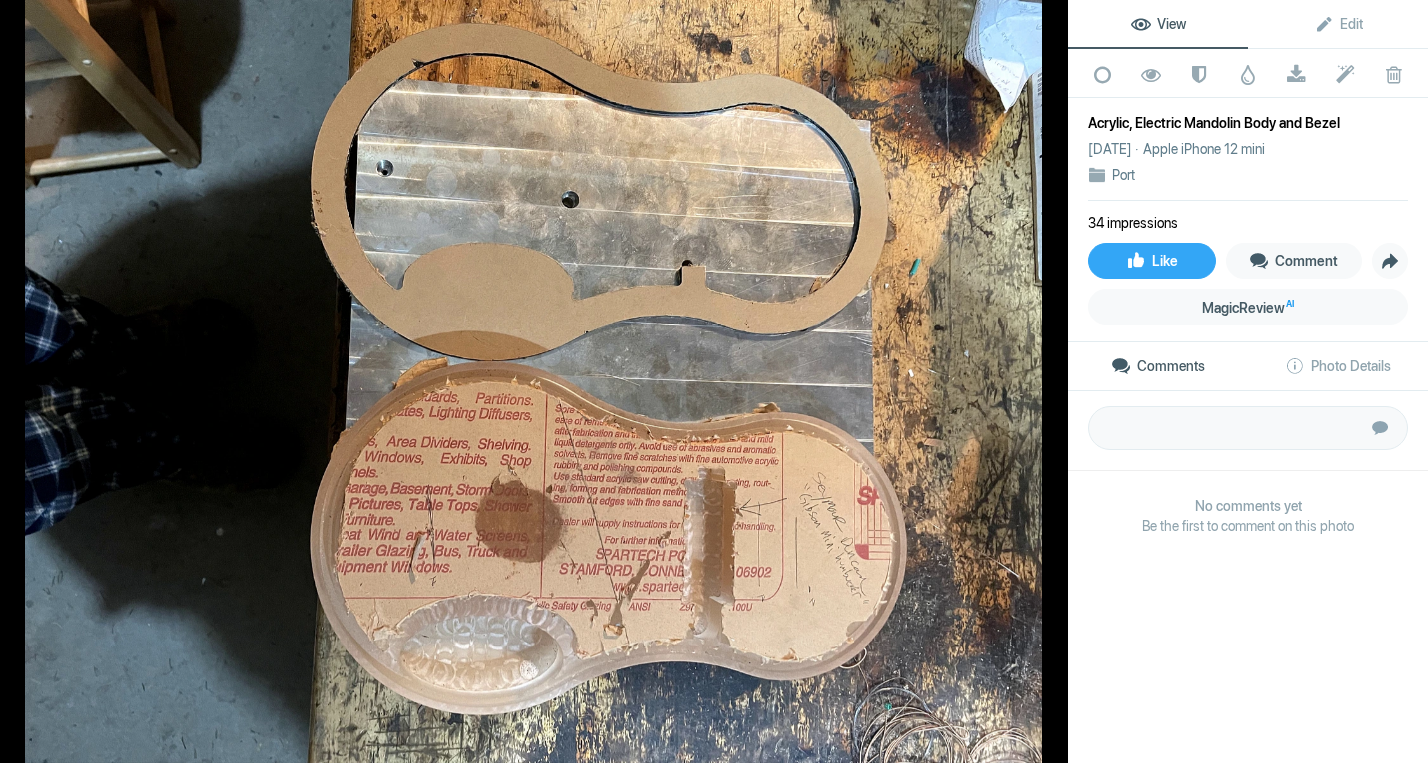 click 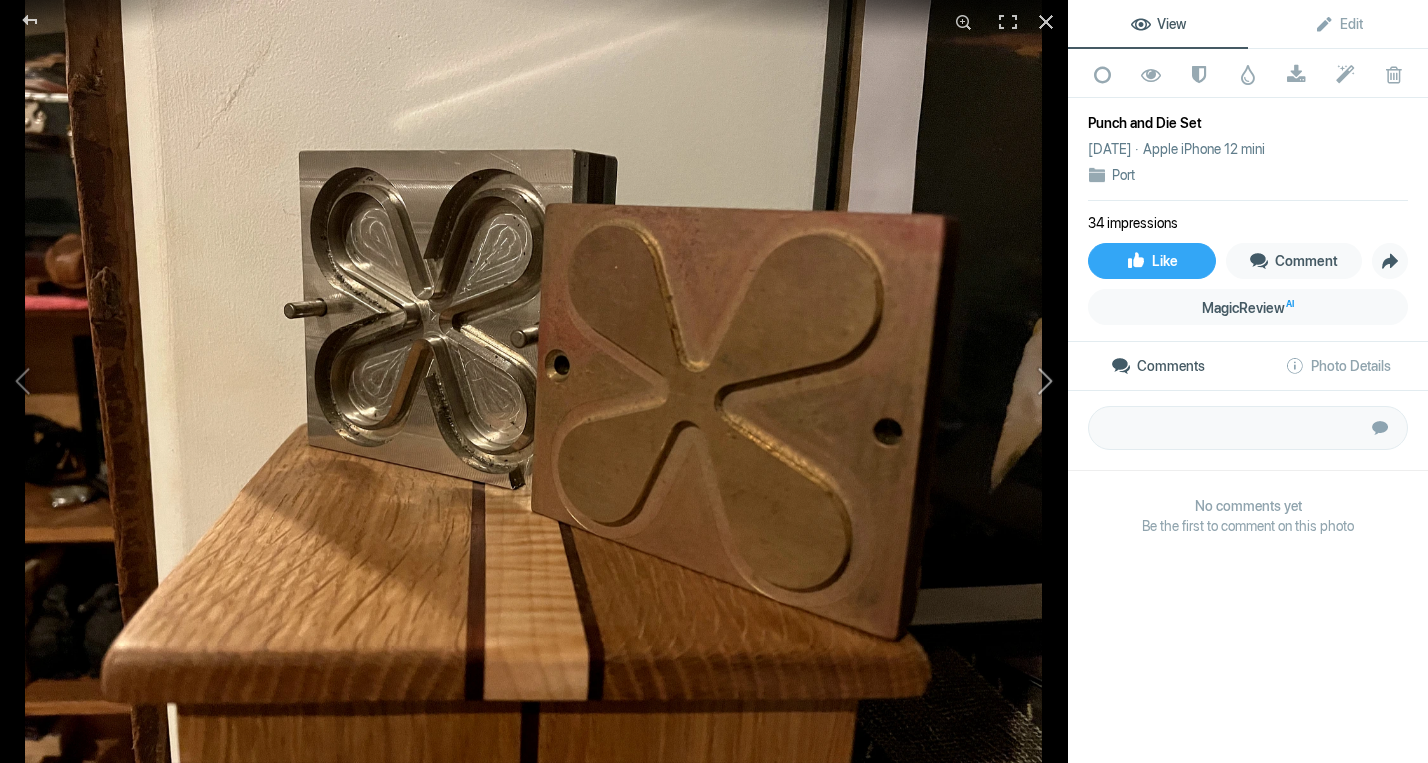 click 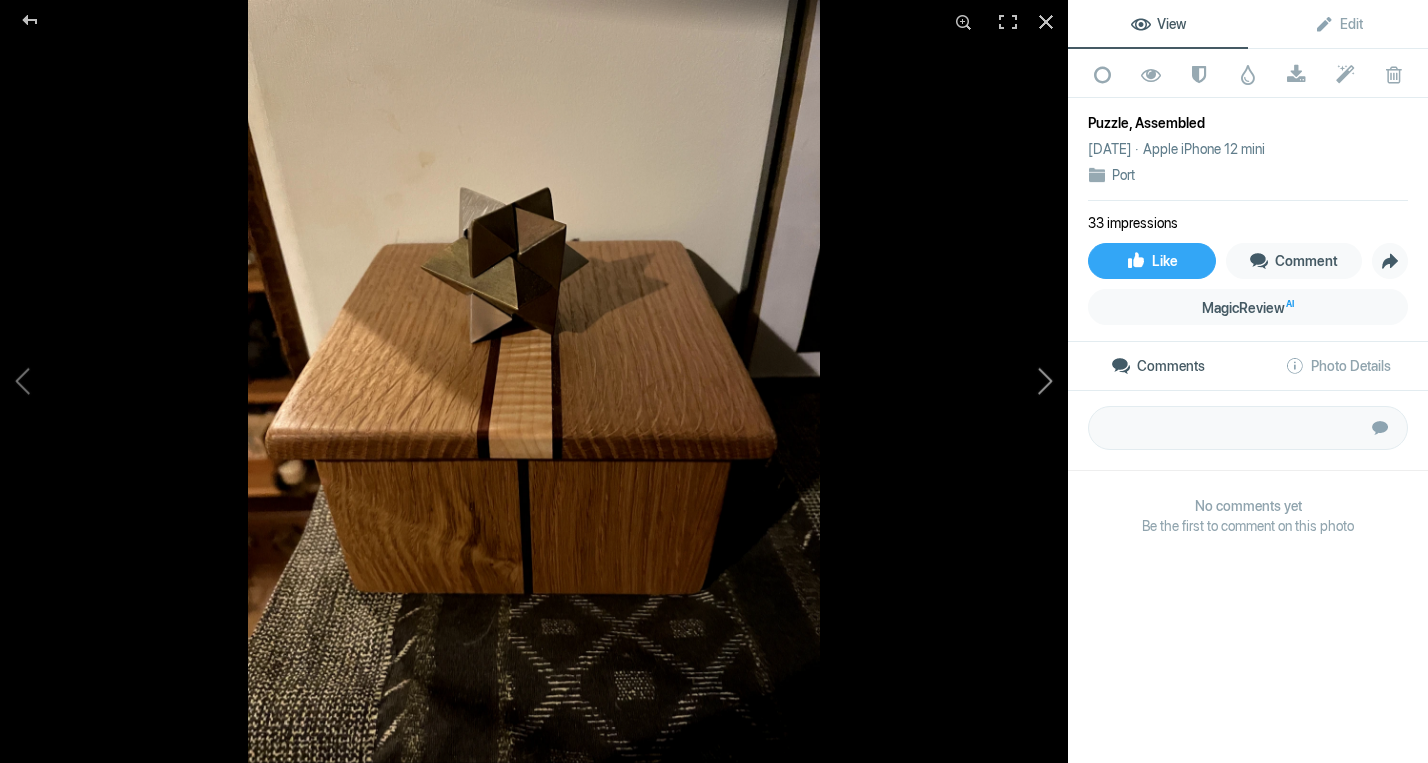click 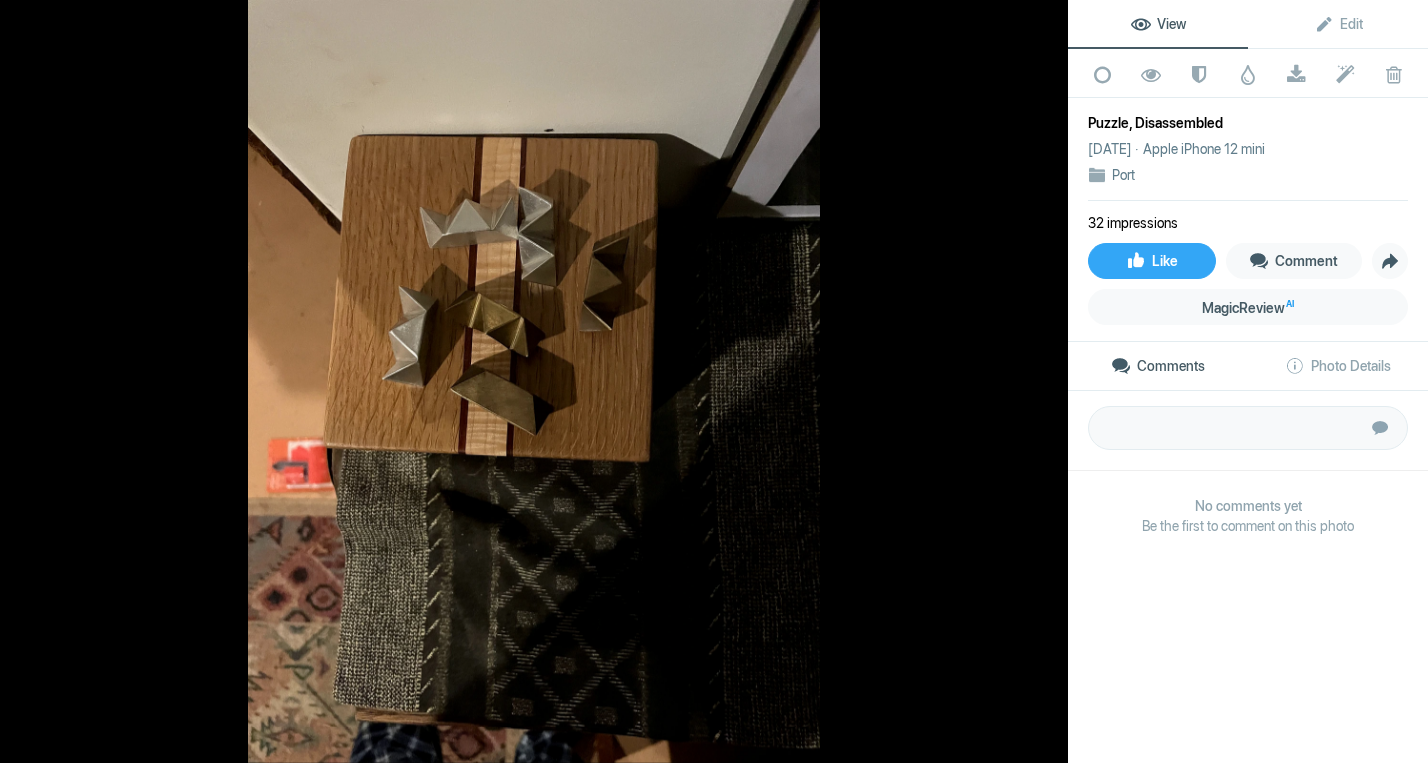 click 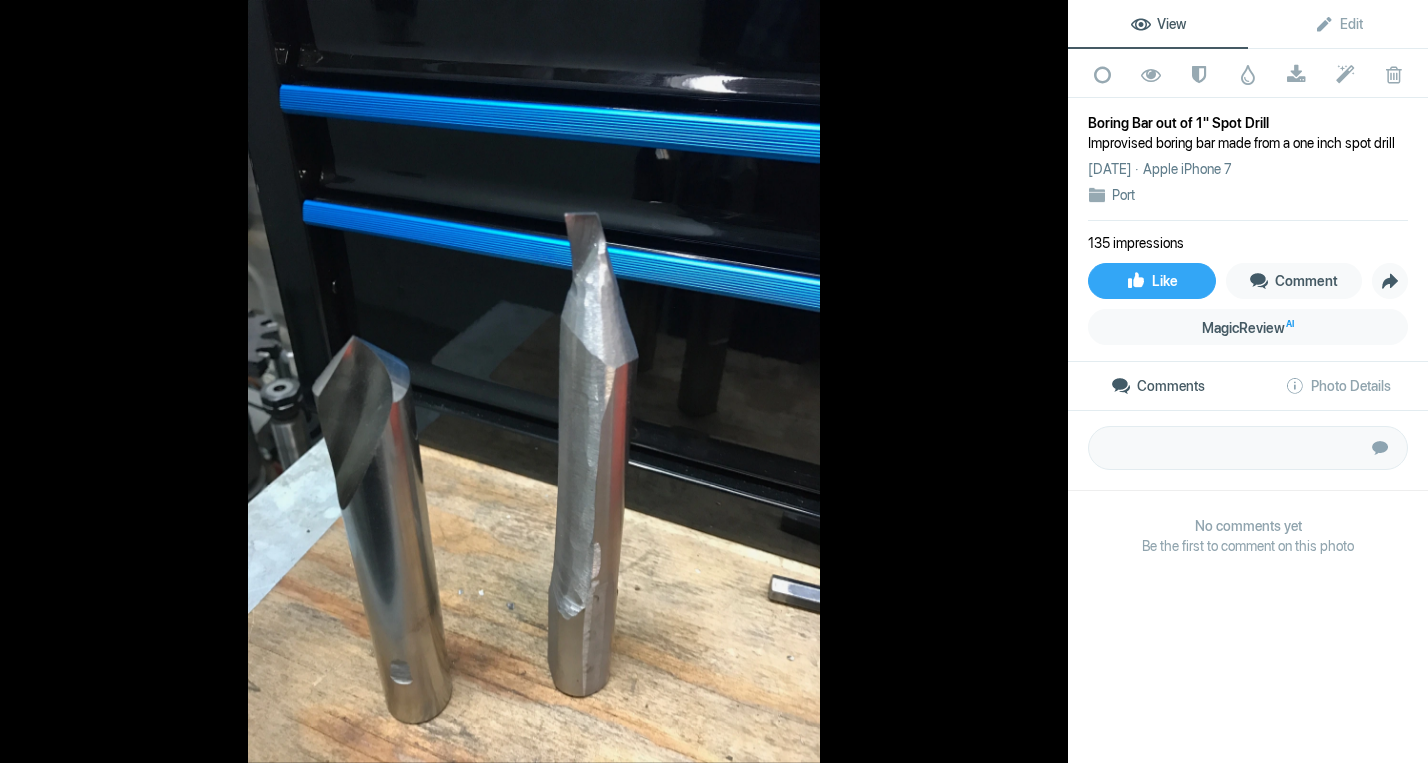 click 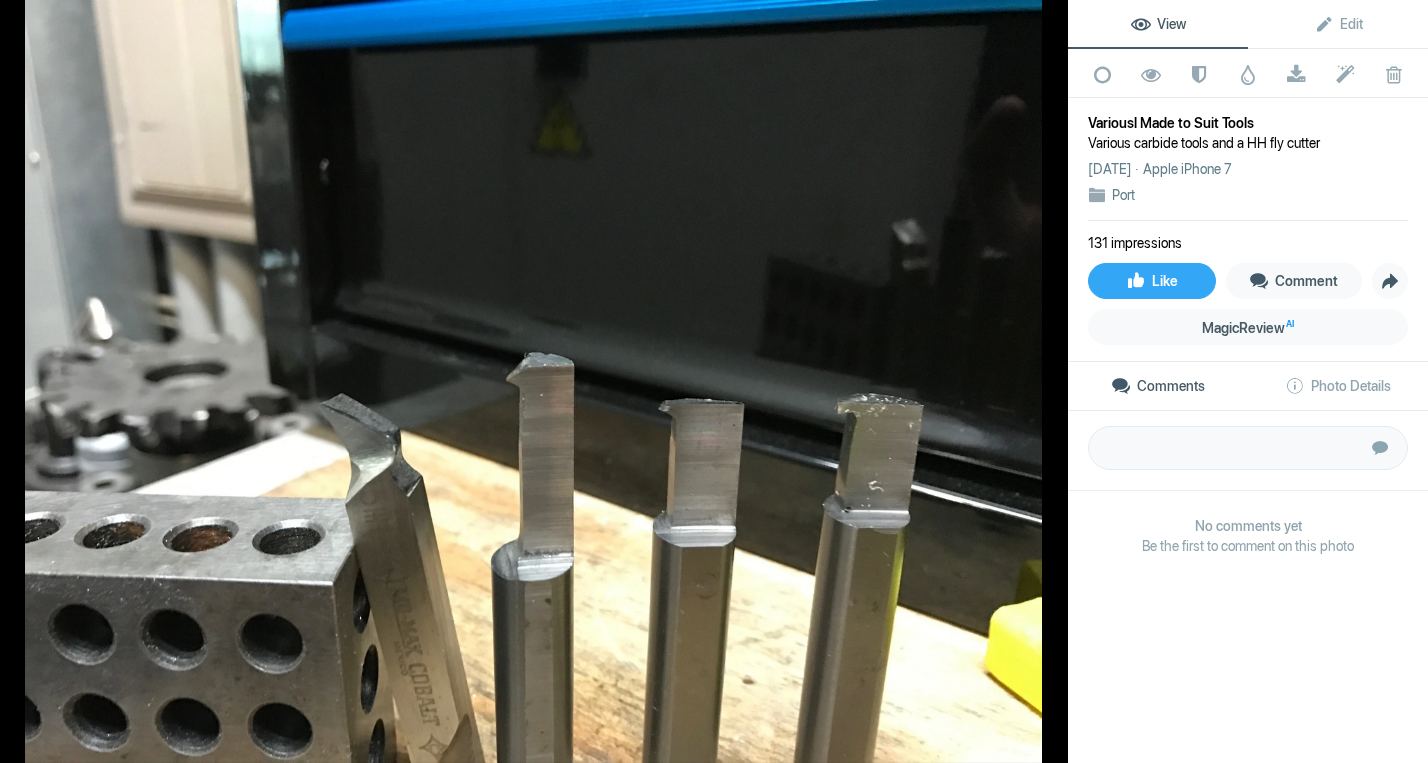 click 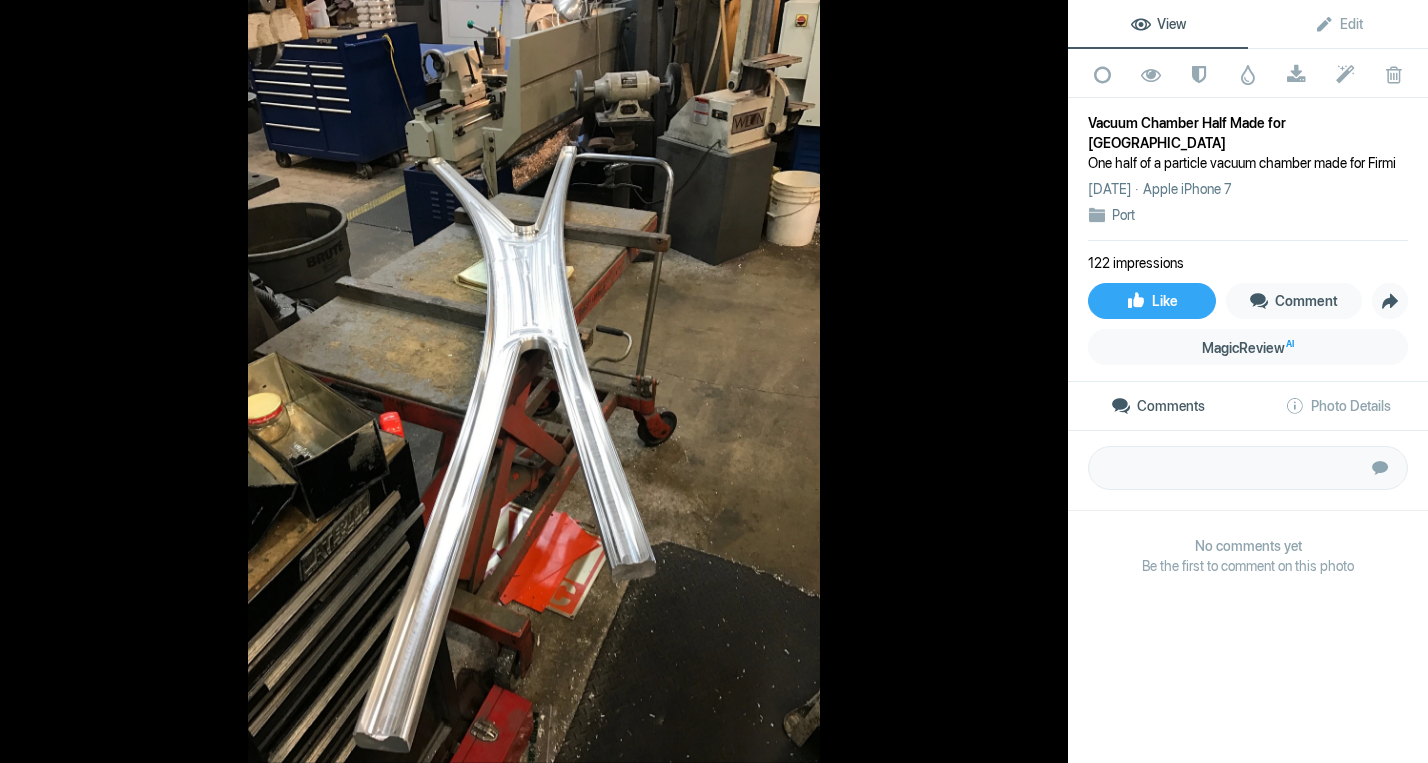 click 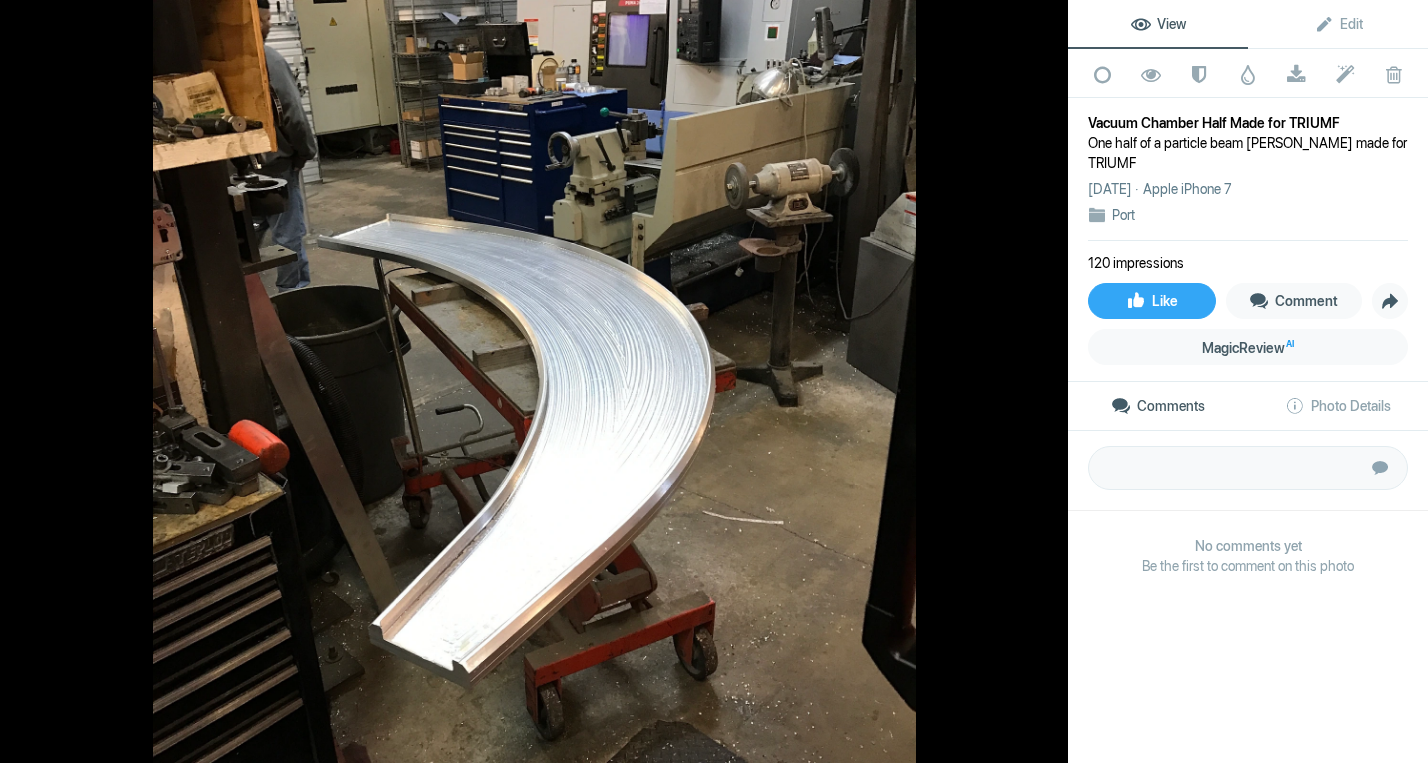 click 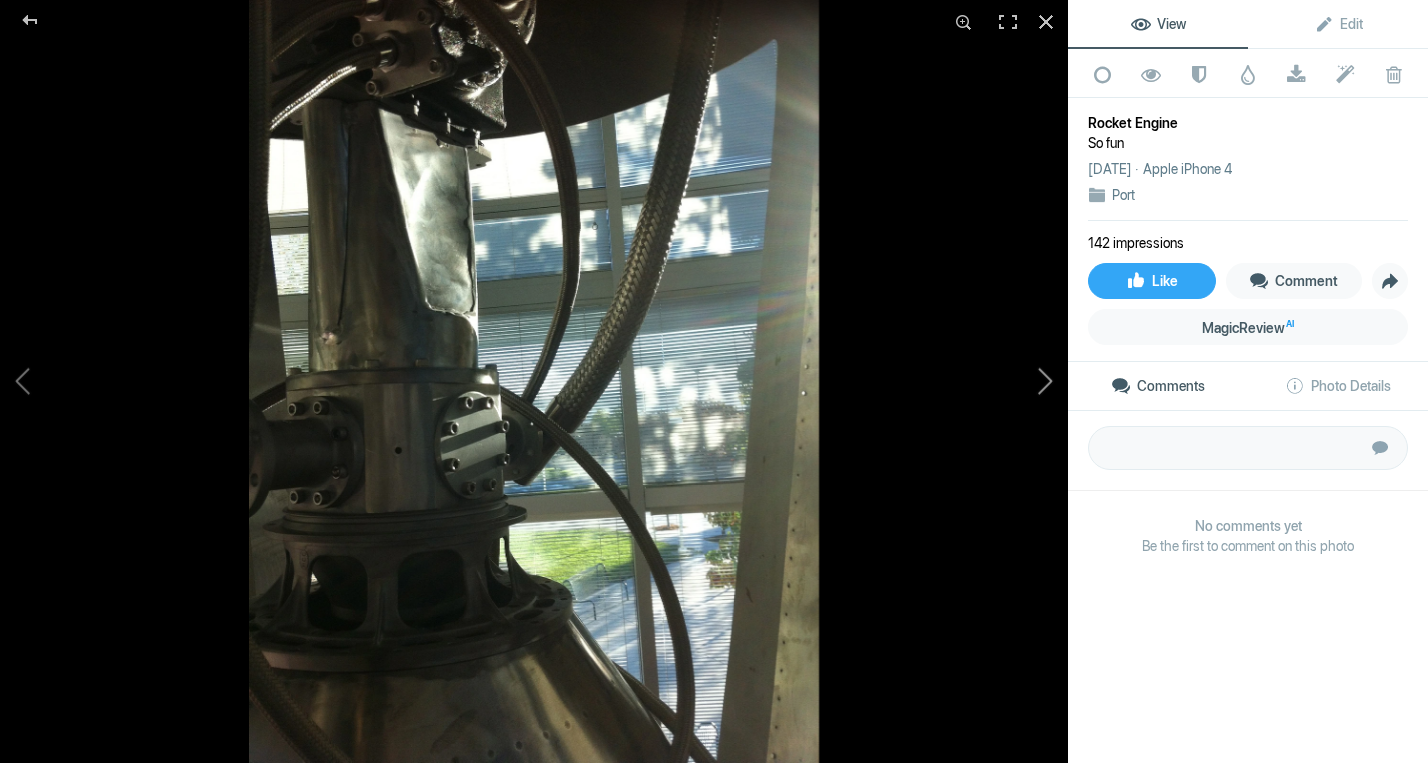 click 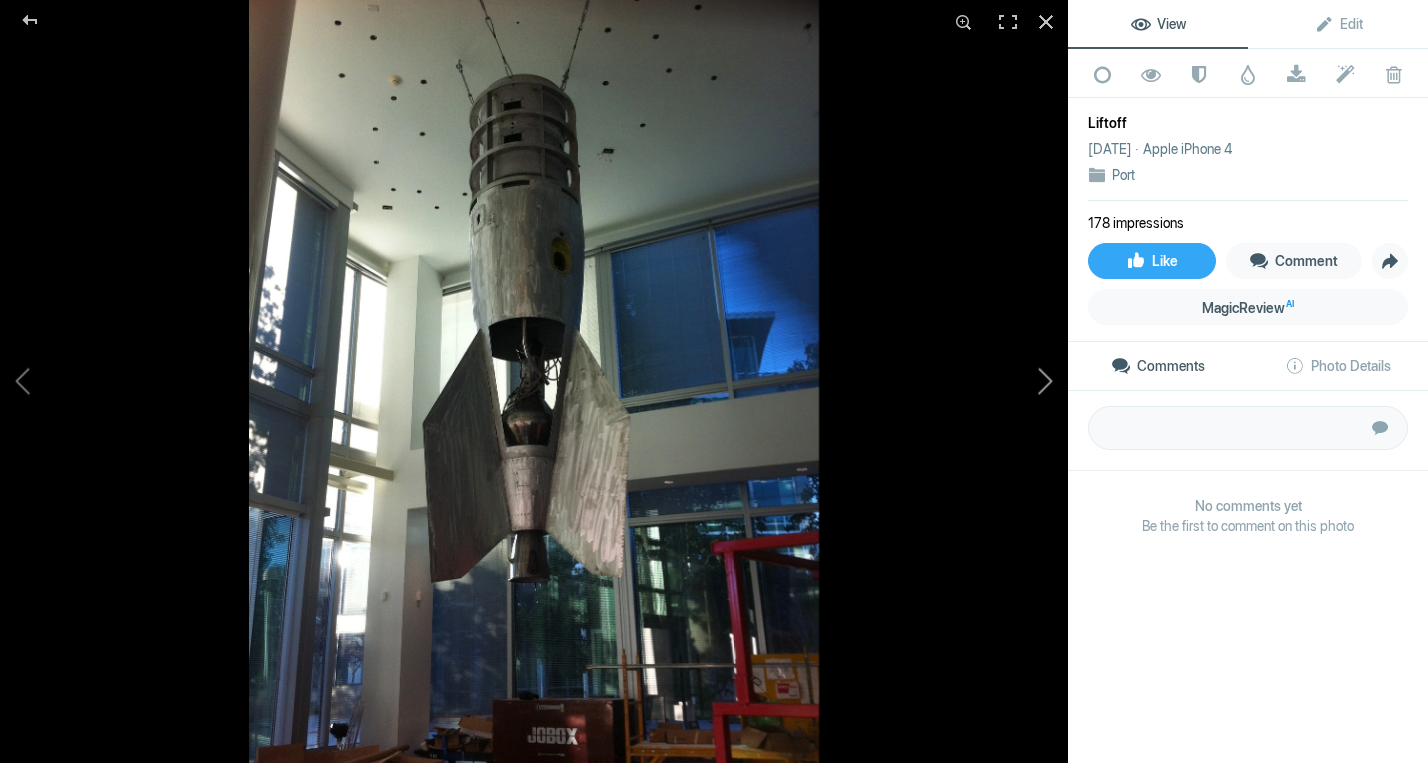 click 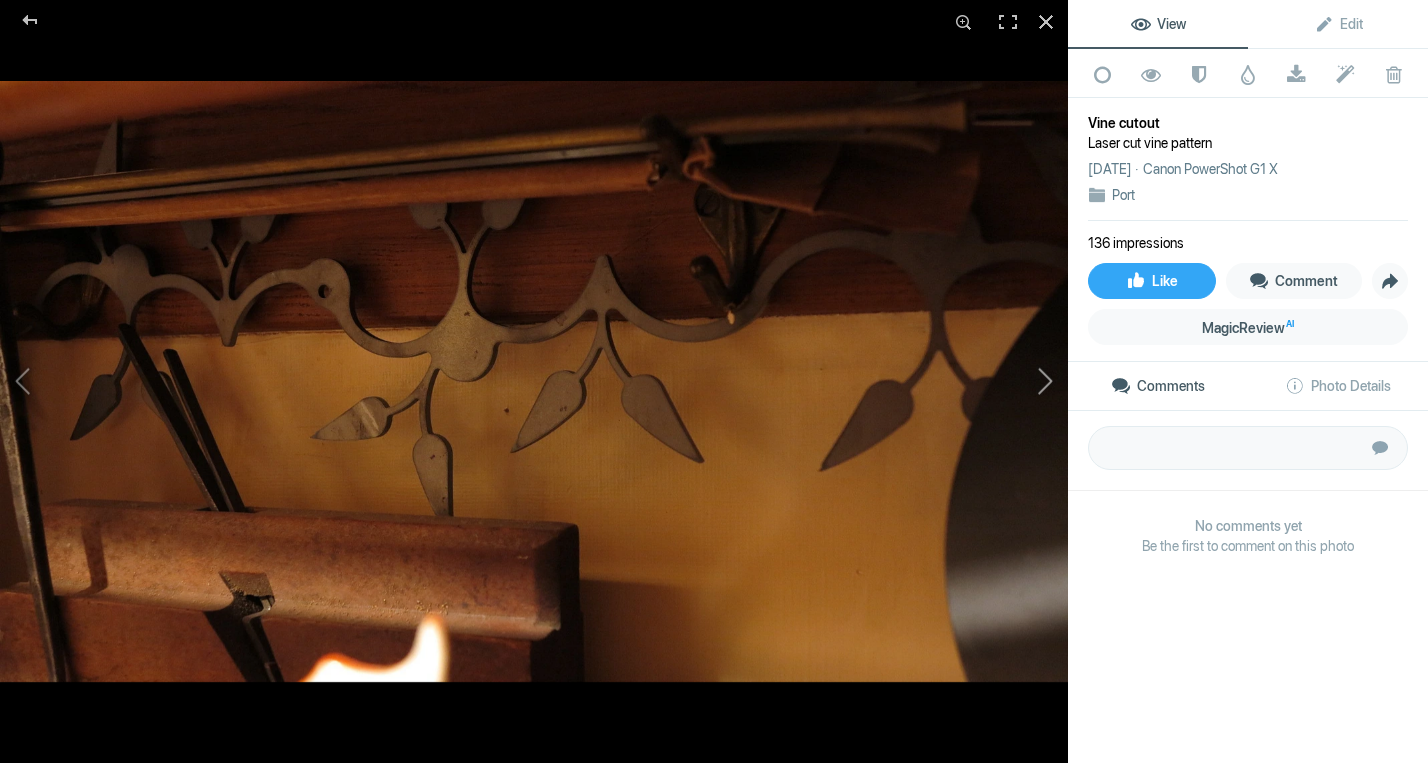 click 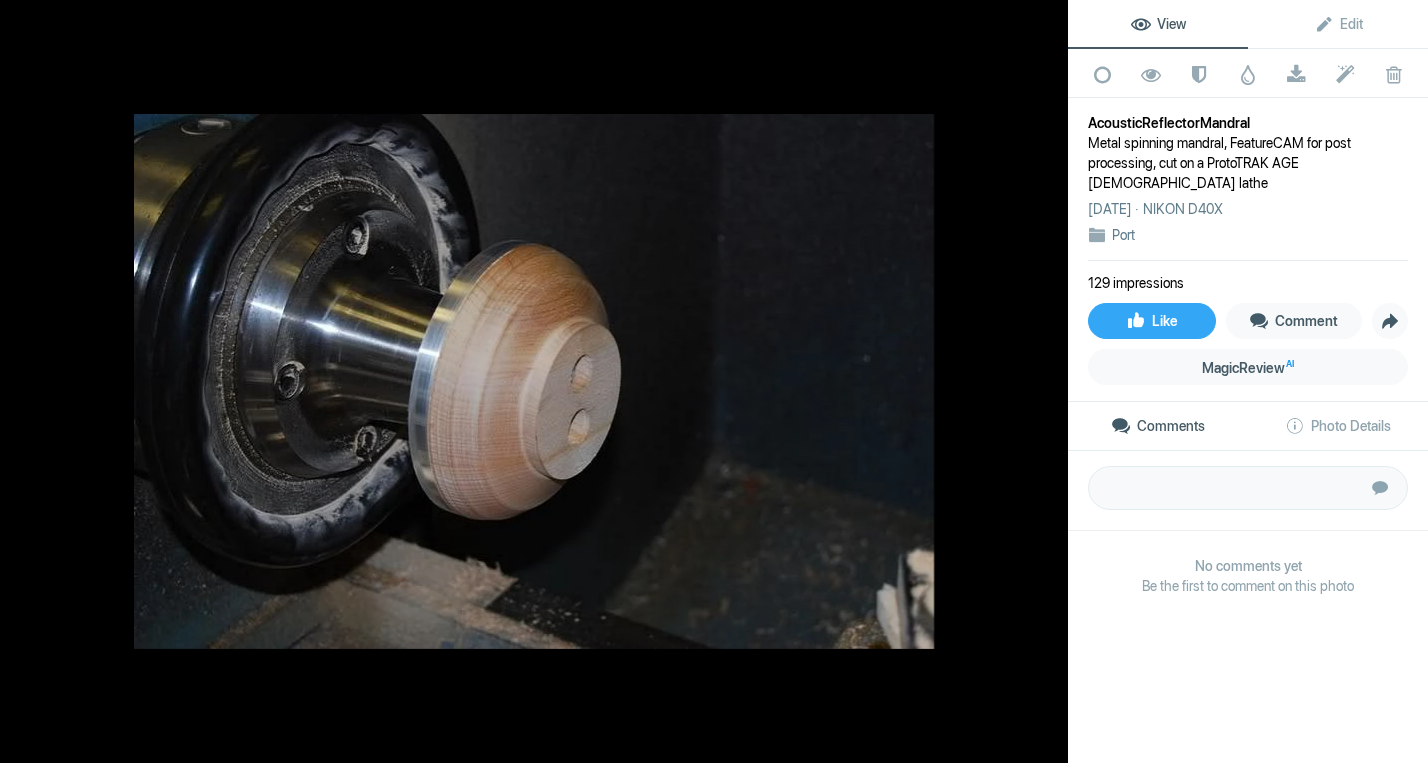 click 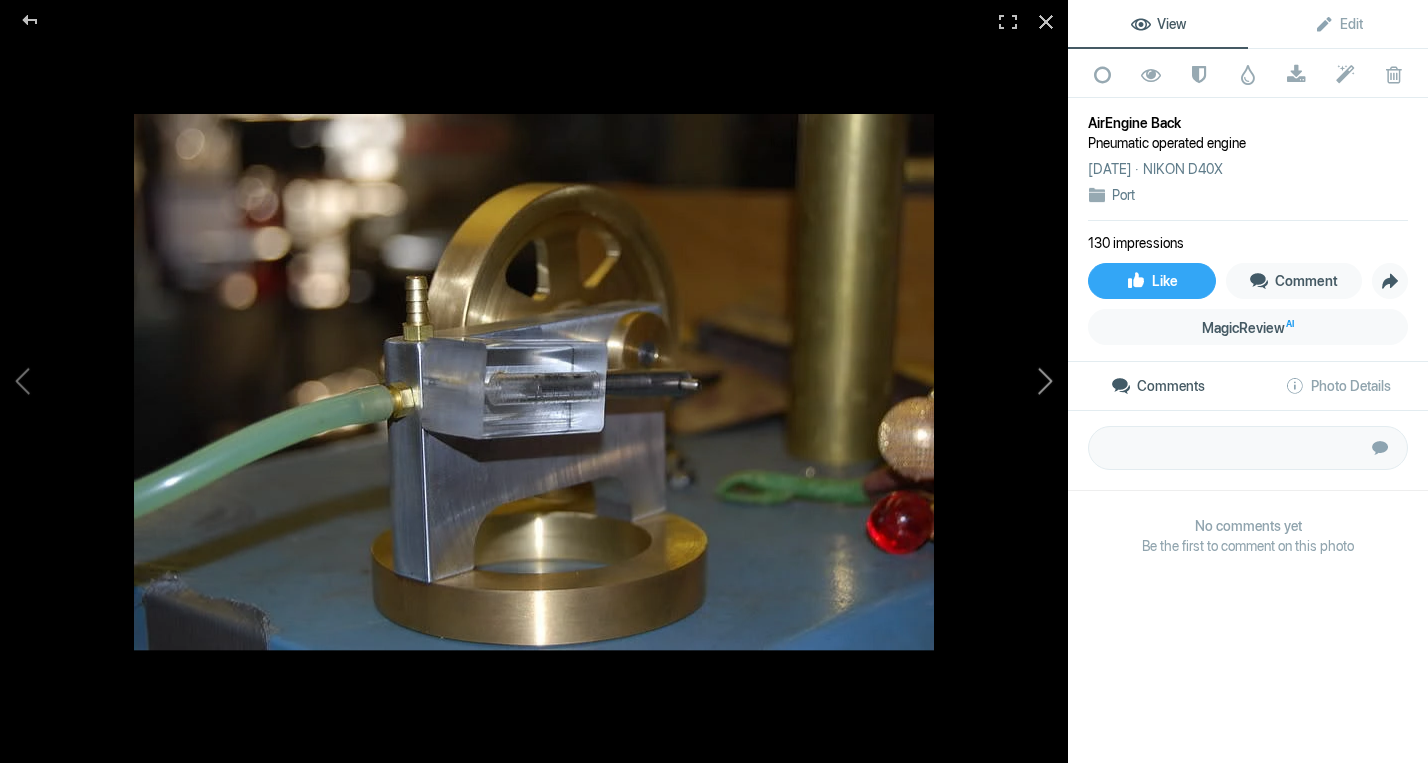click 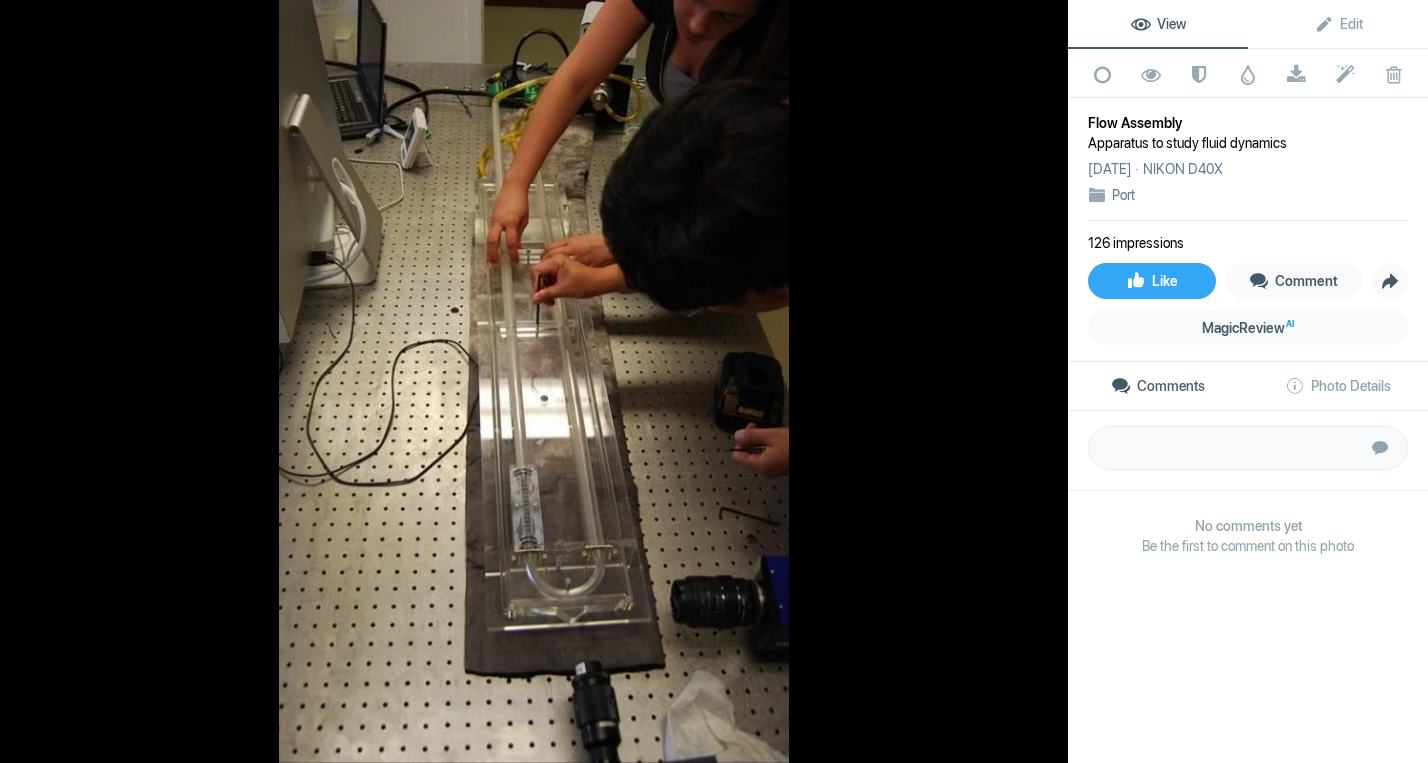 click 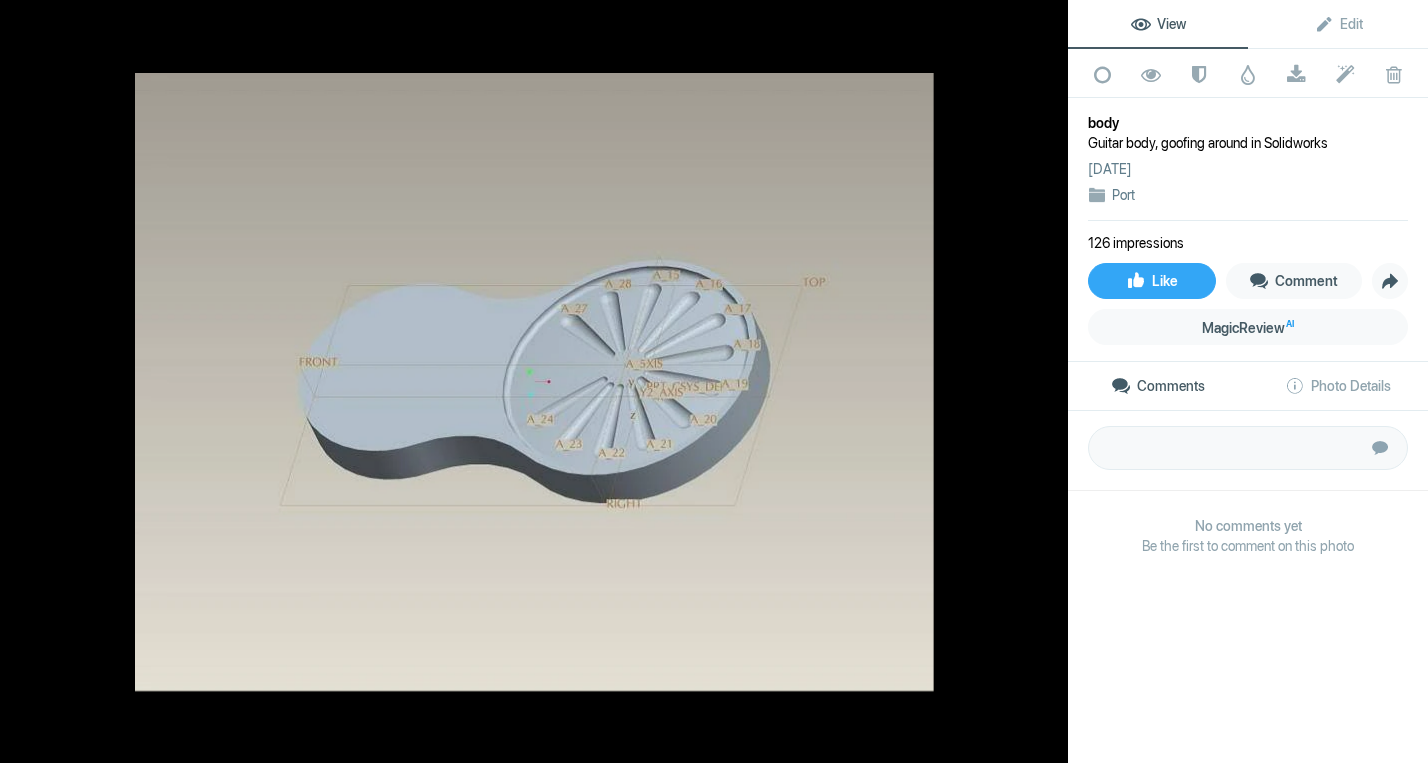 click 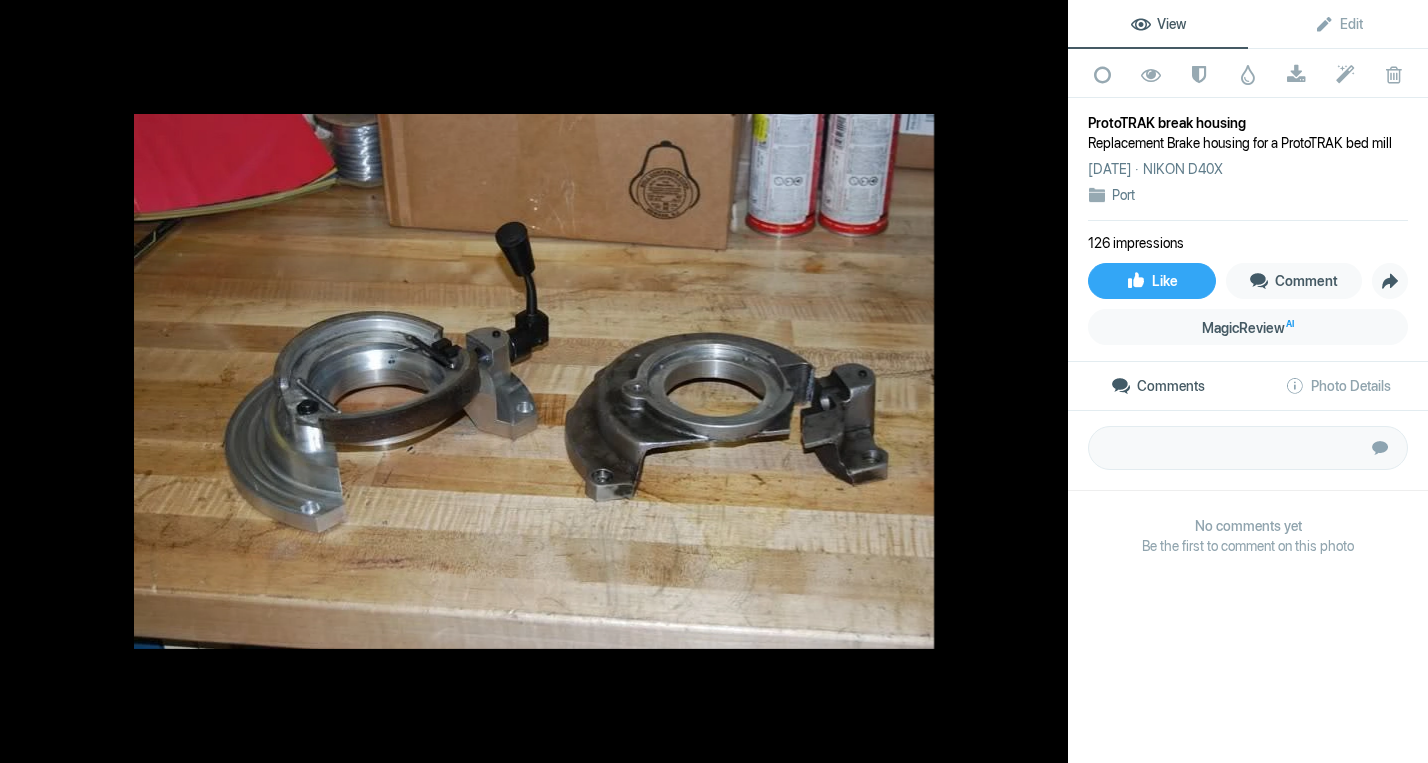 click 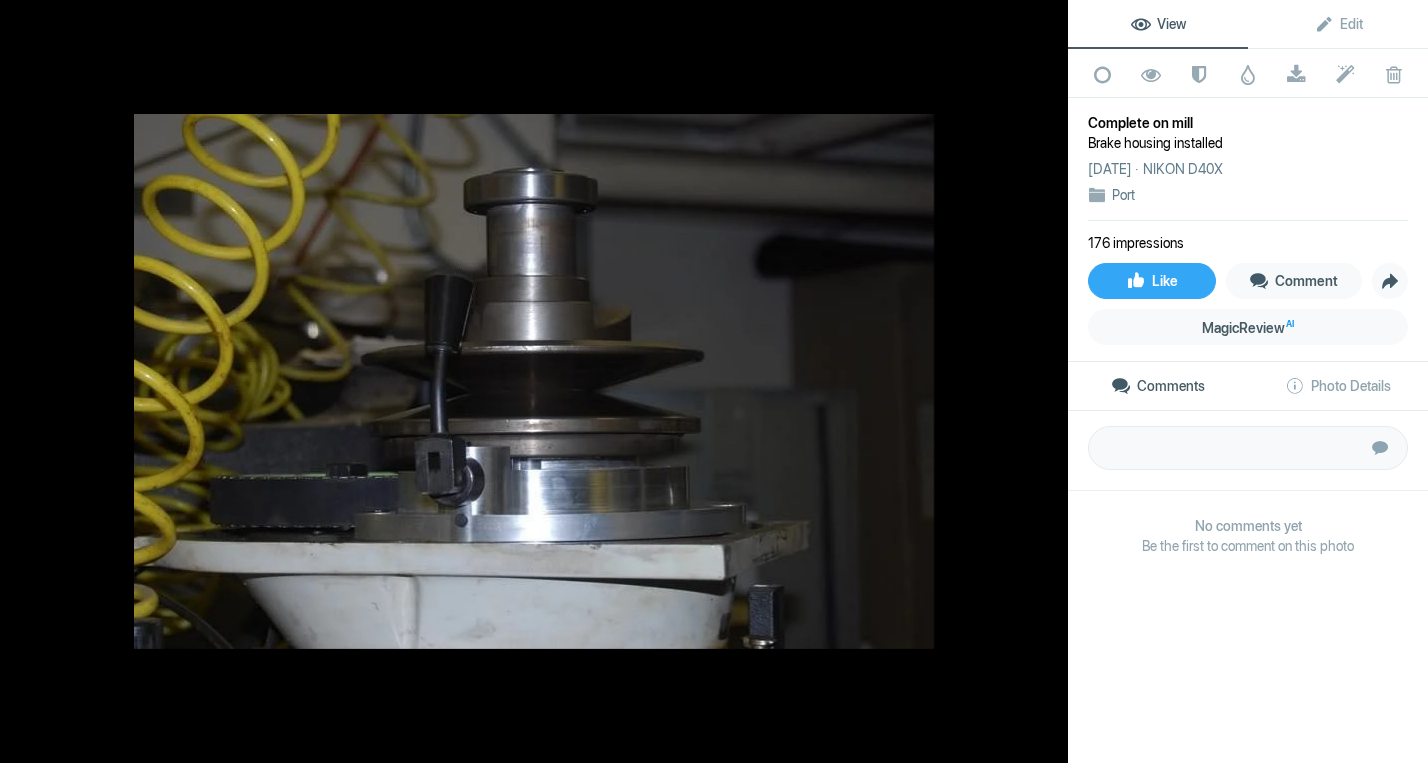 click 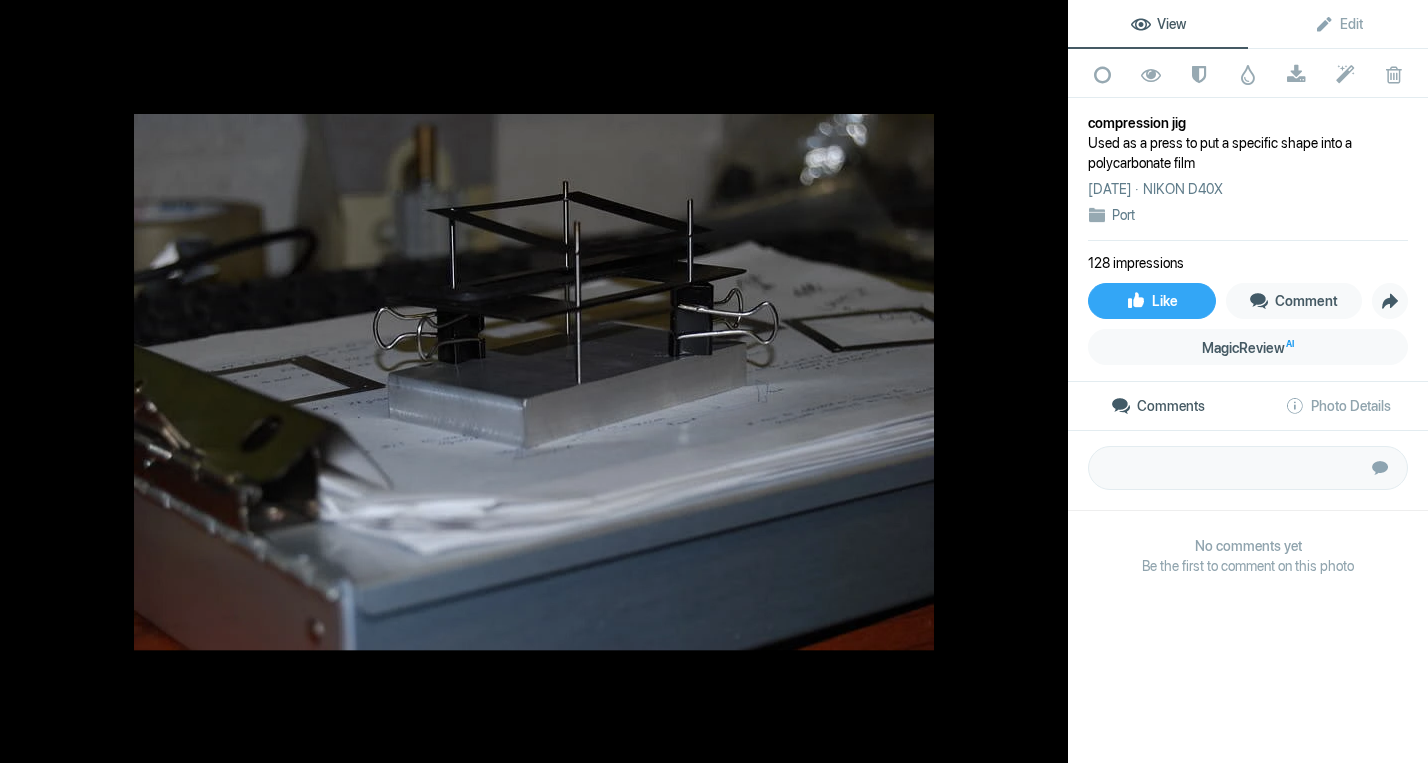 click 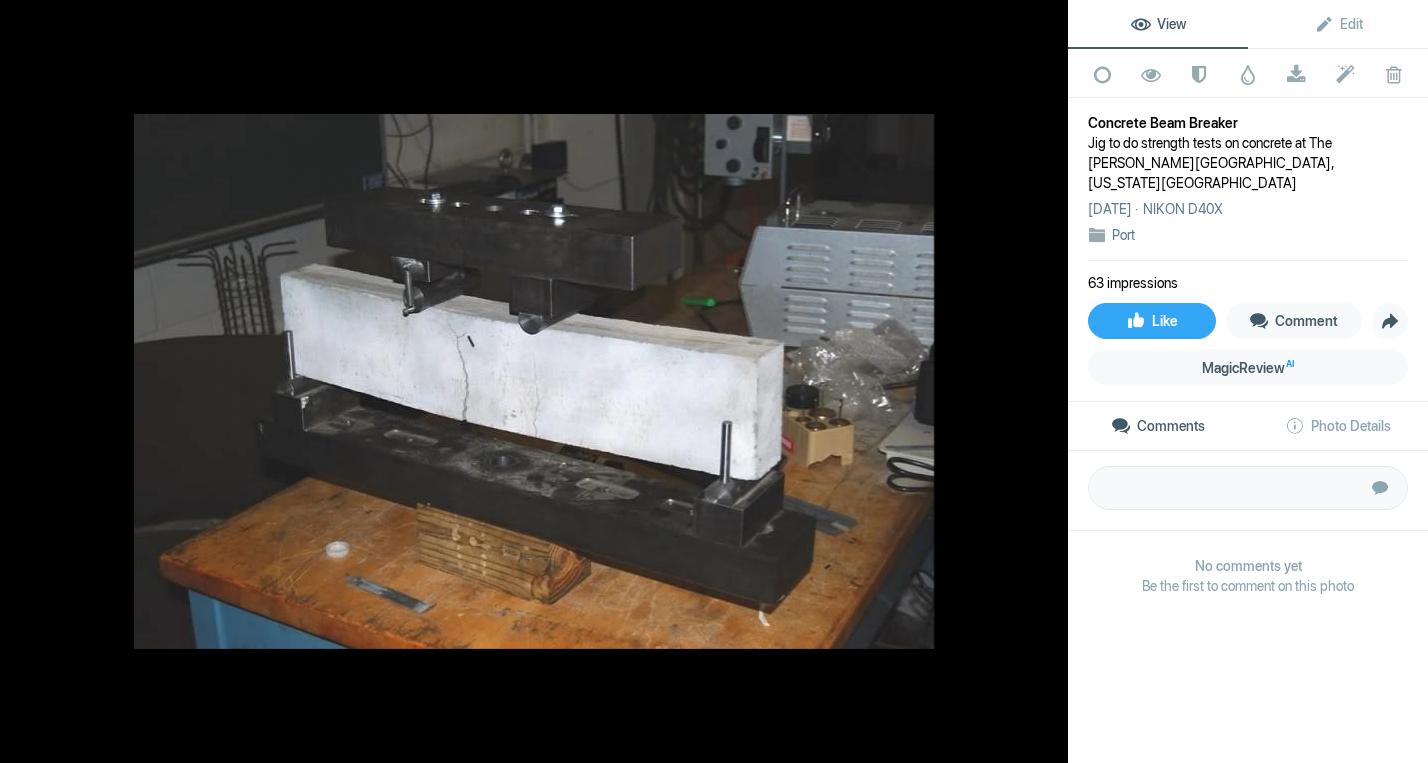 click 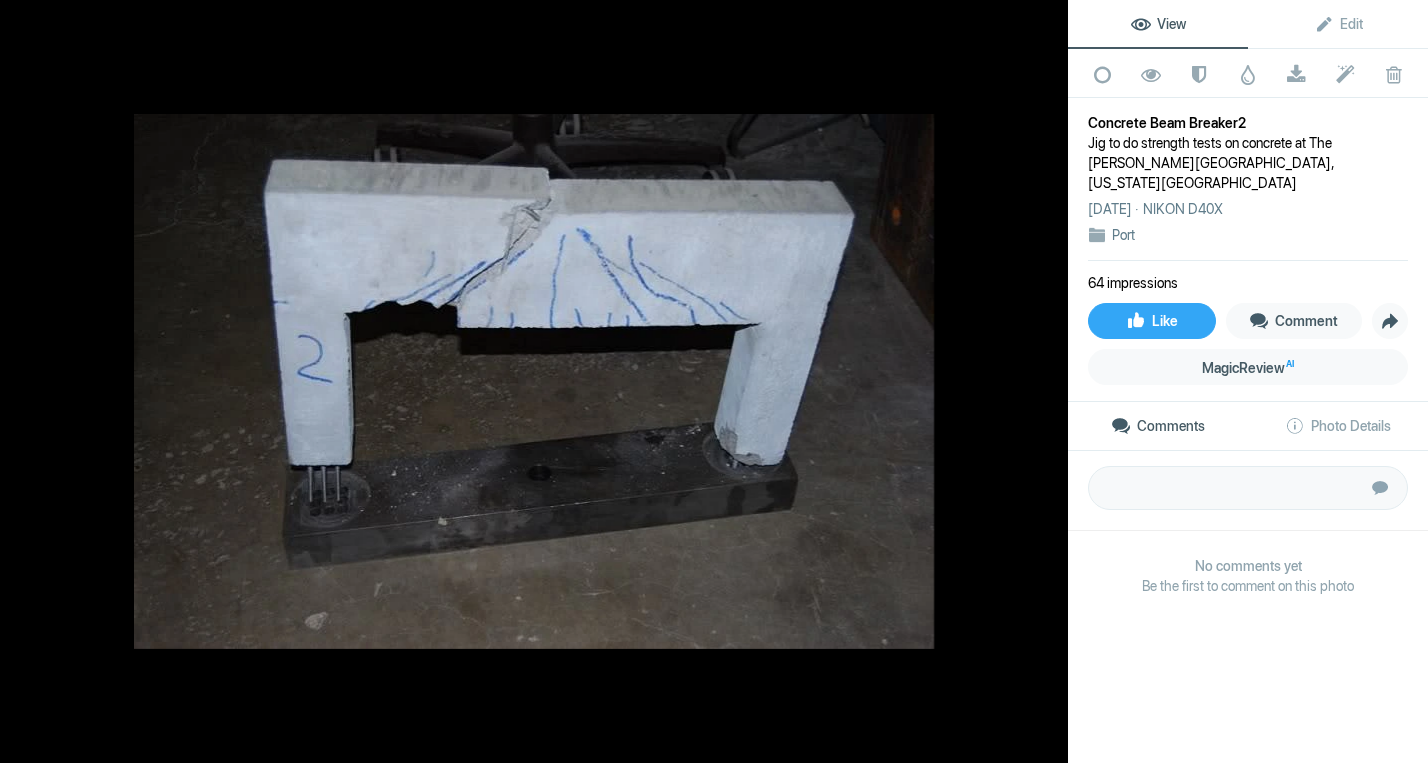 click 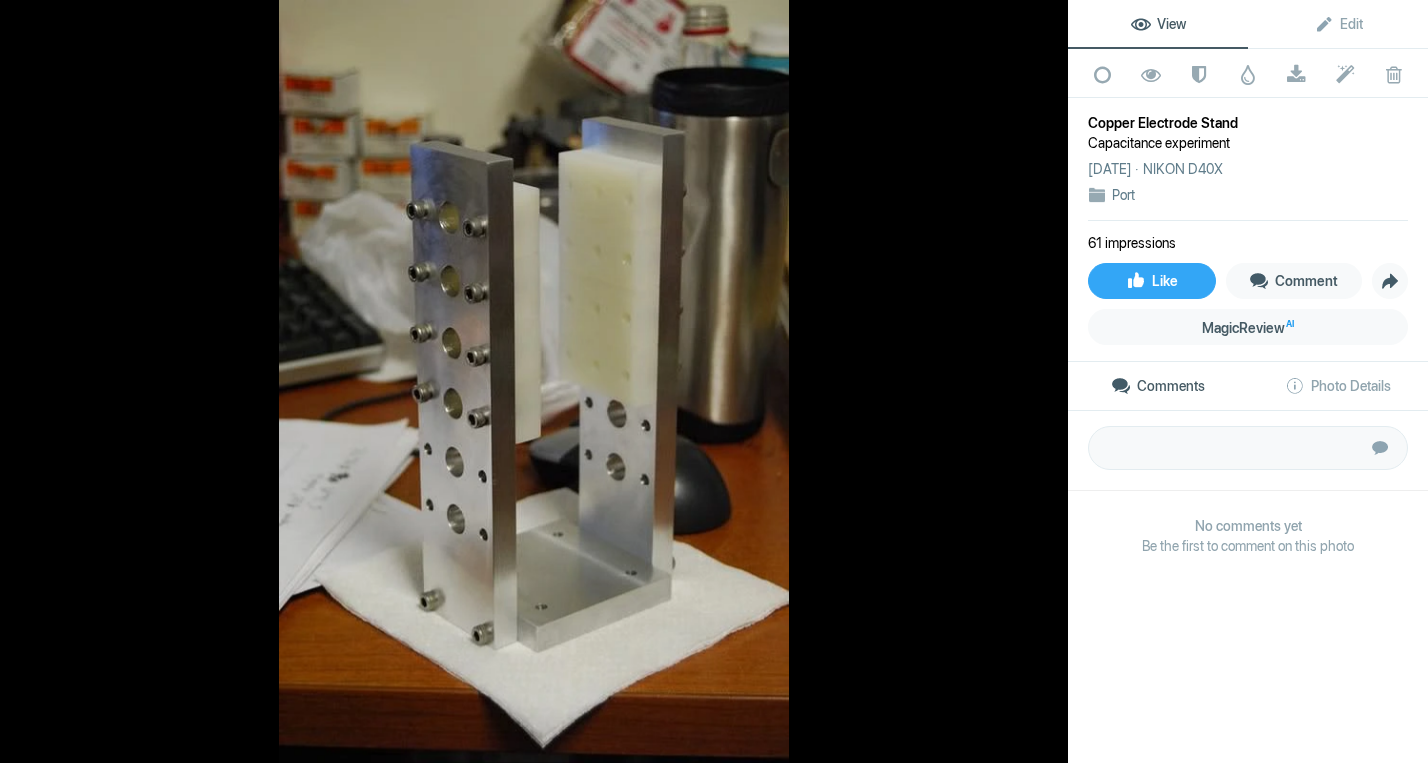 click 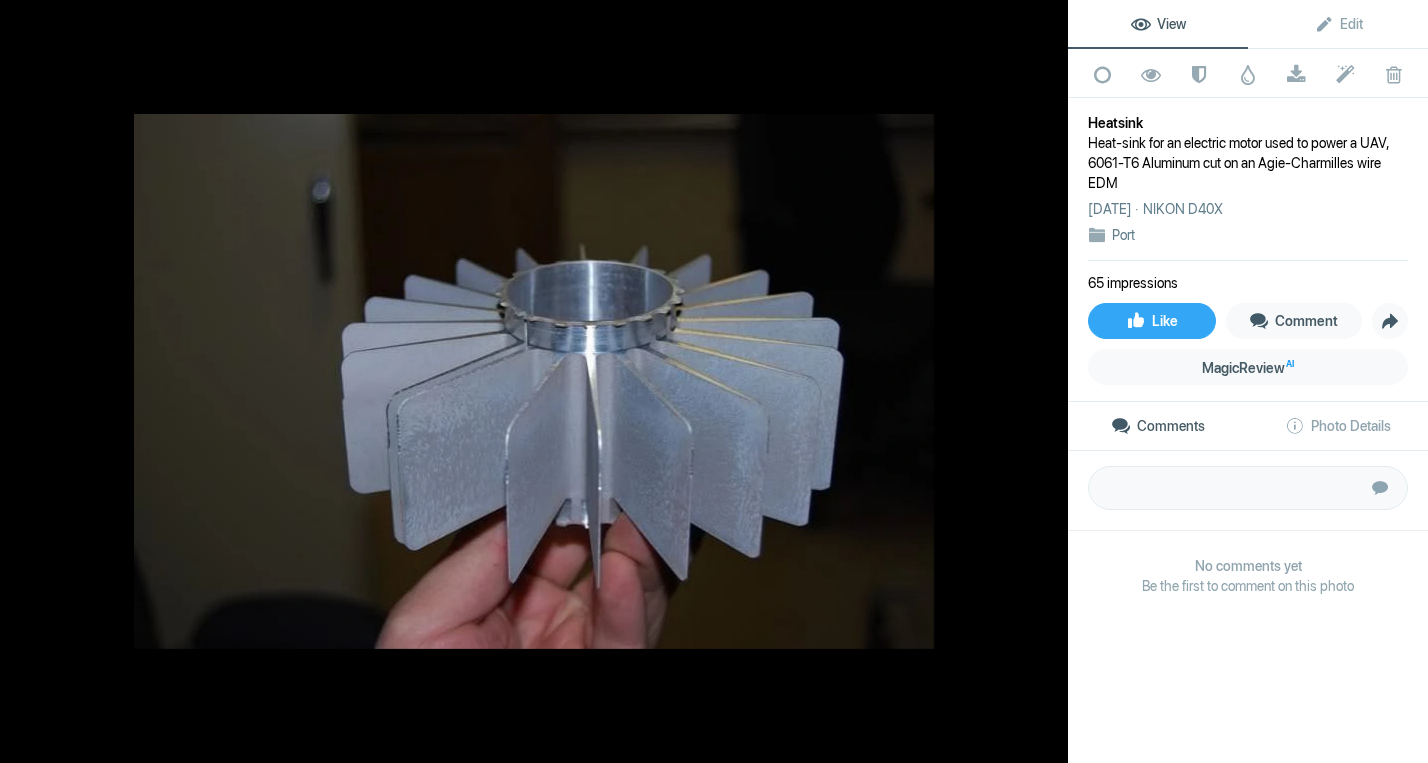 click 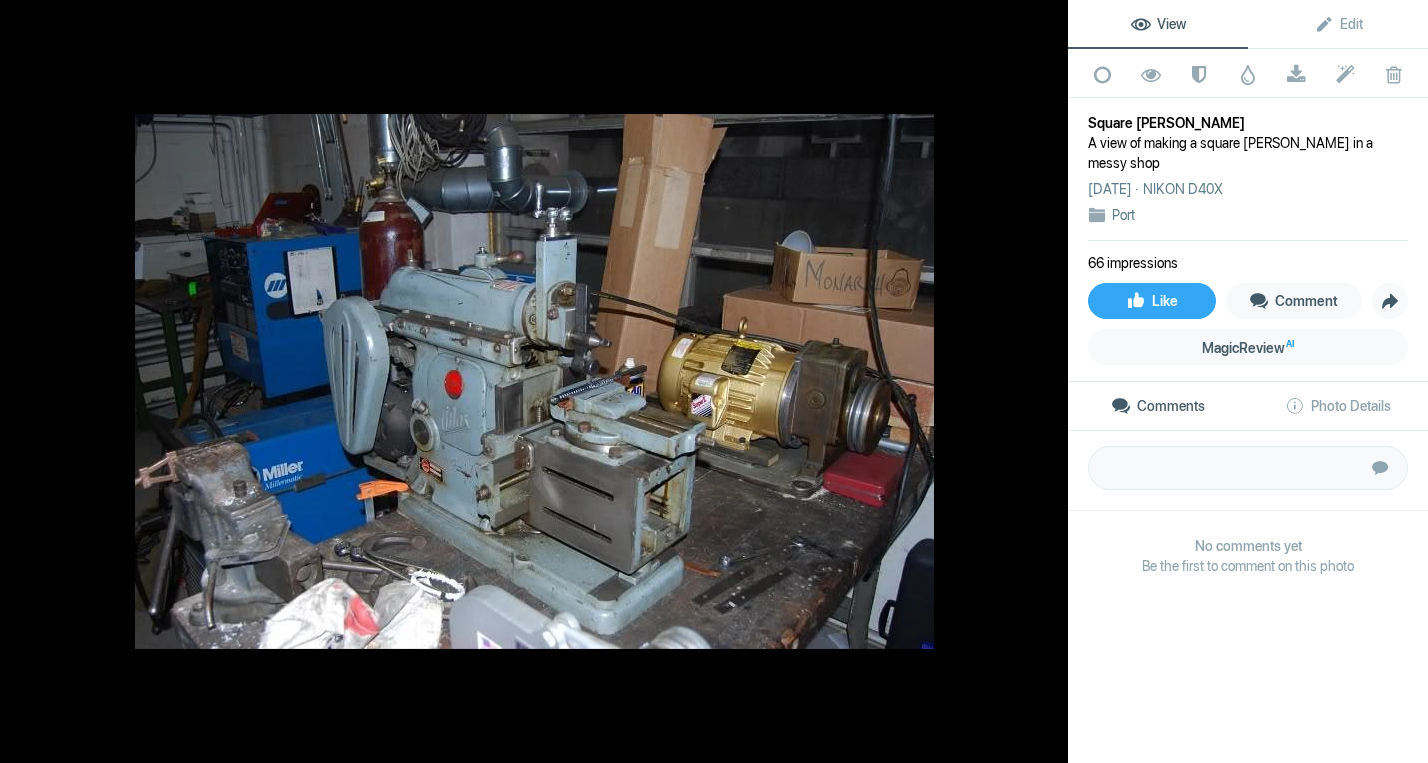 click 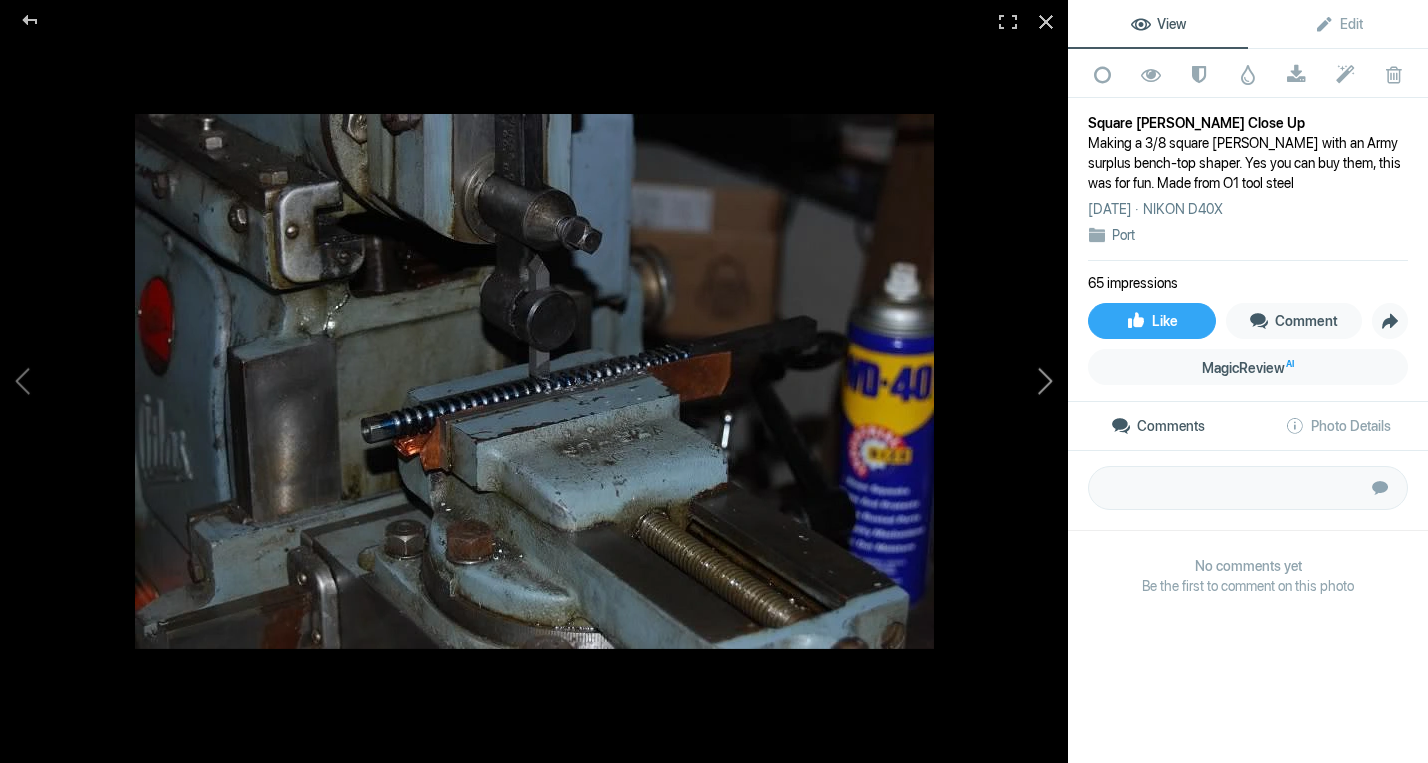 click 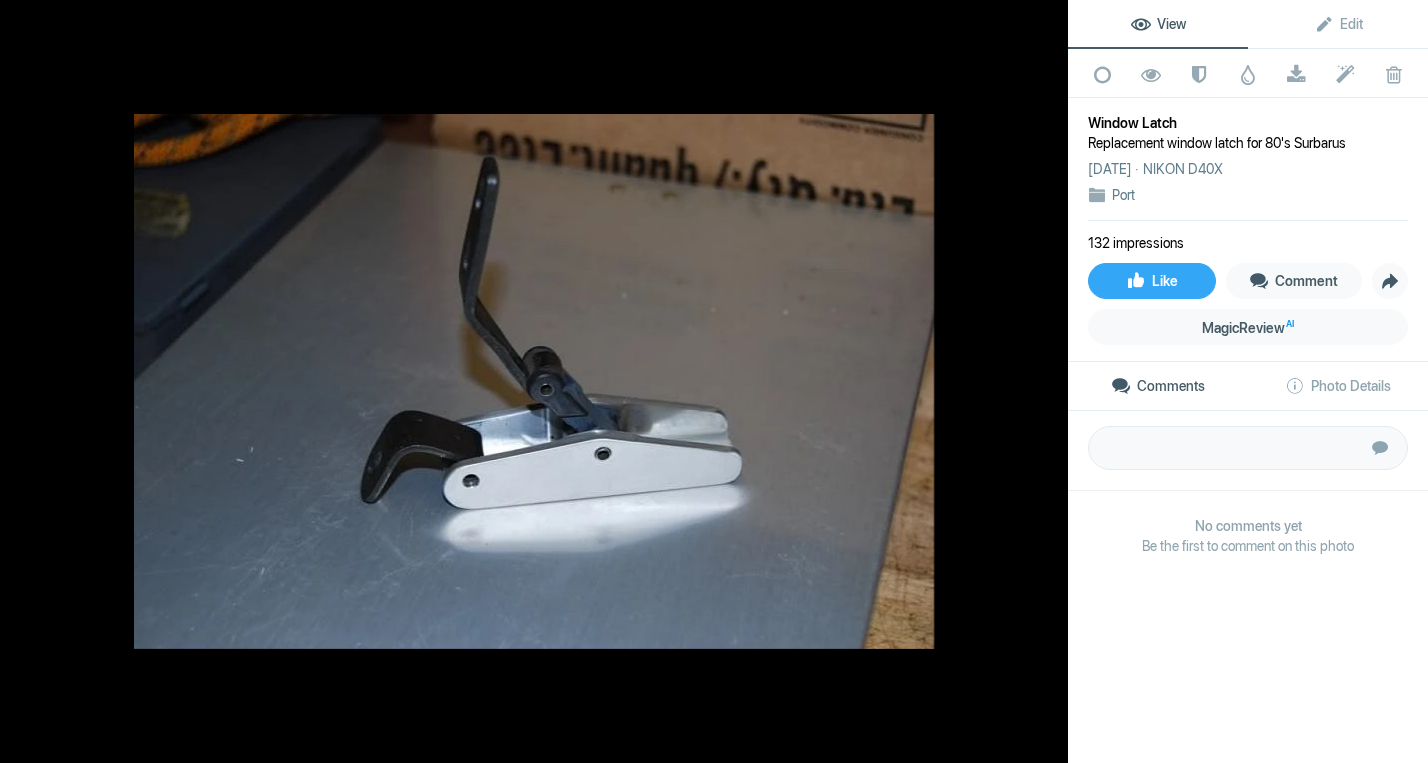 click 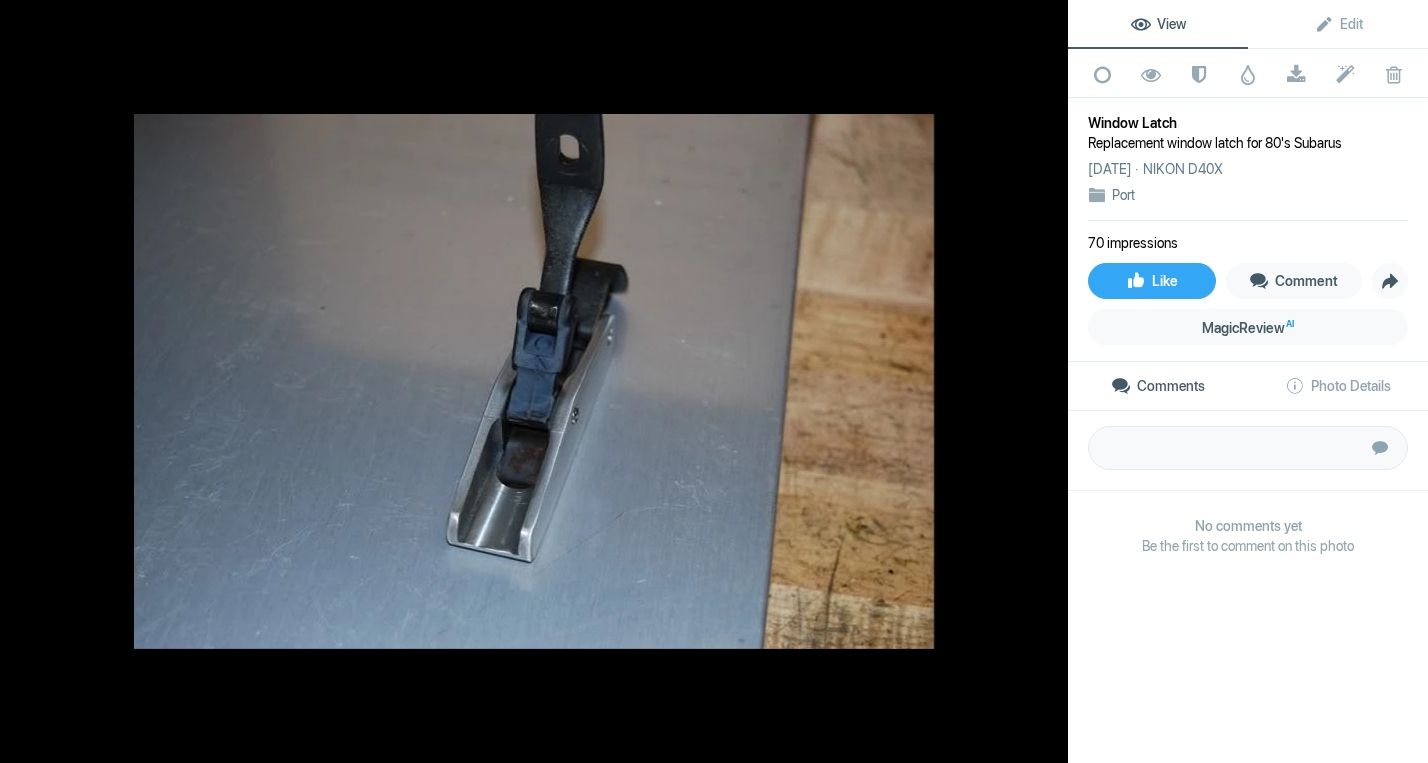 click 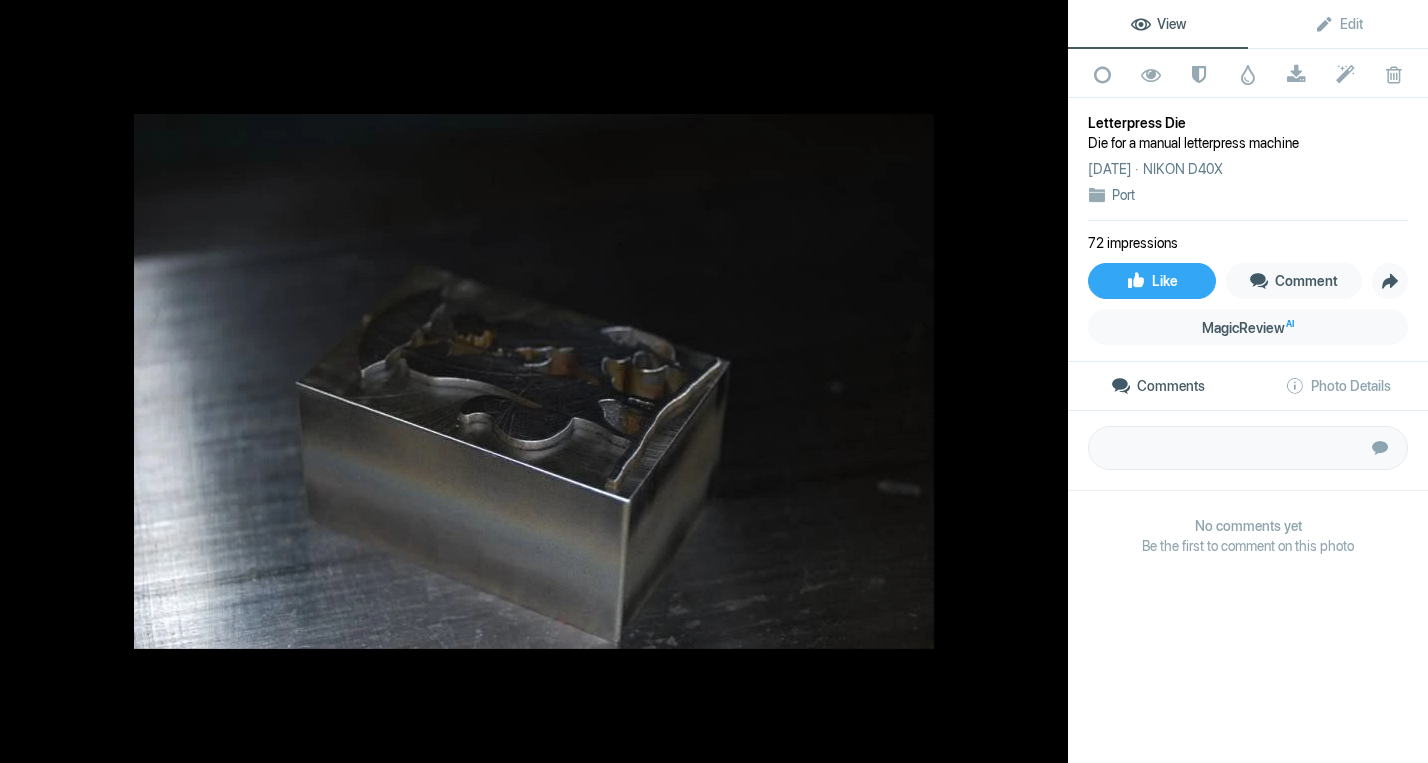 click 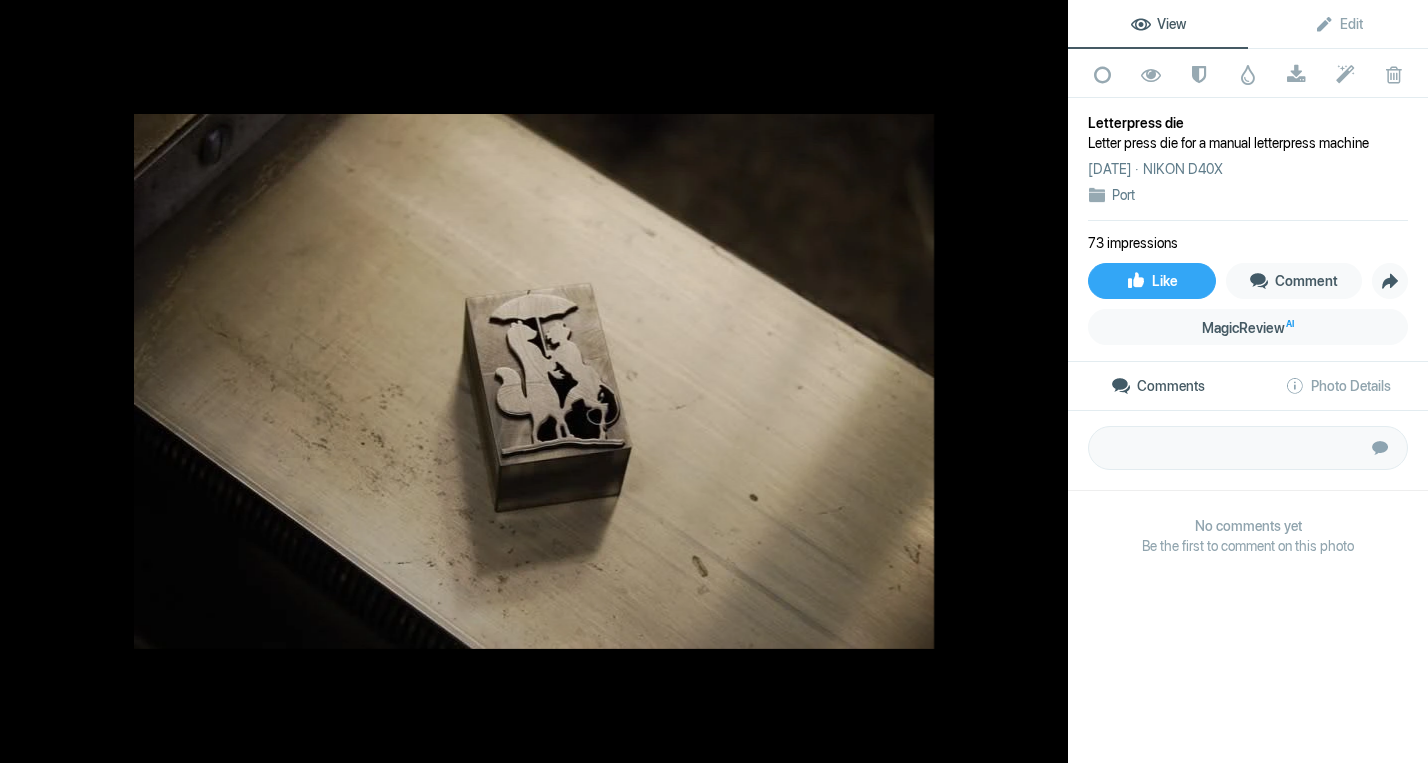 click 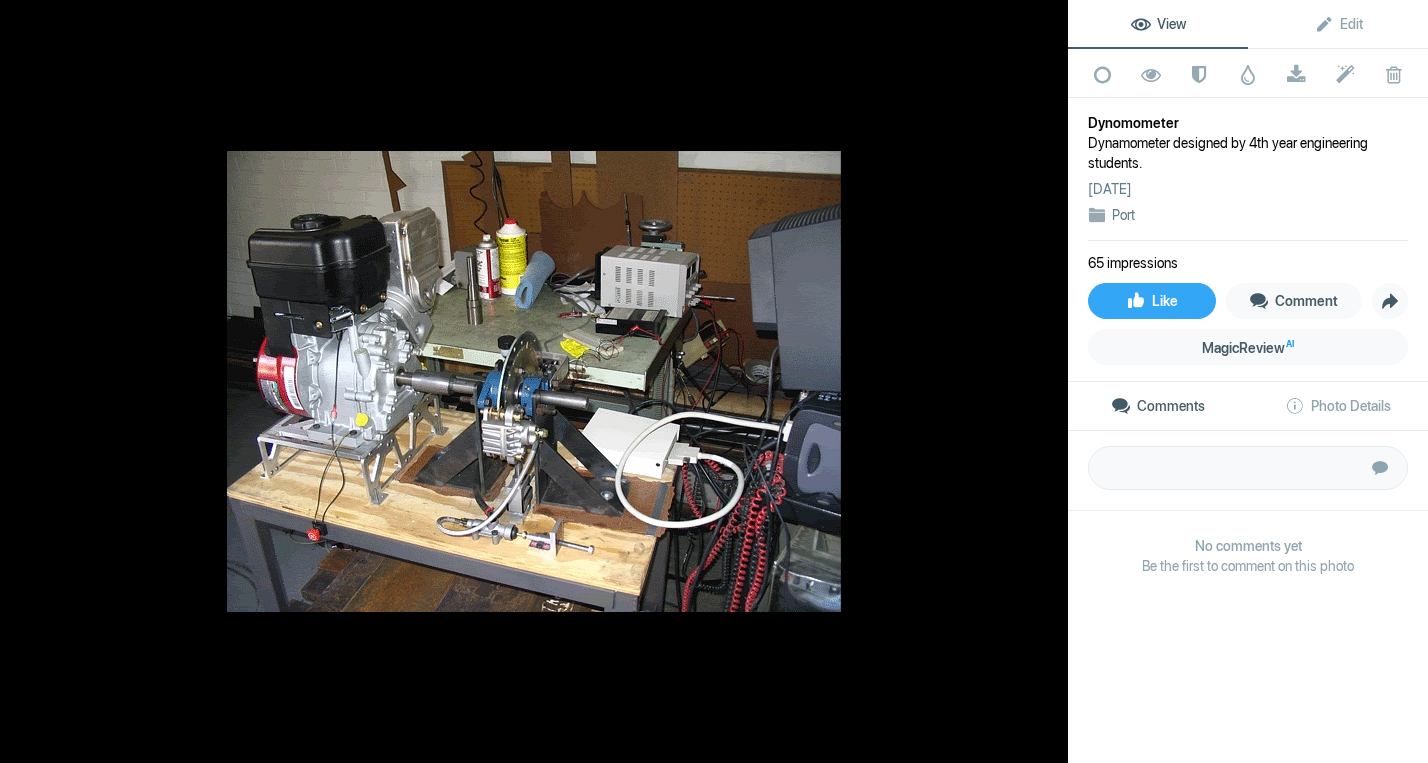 click 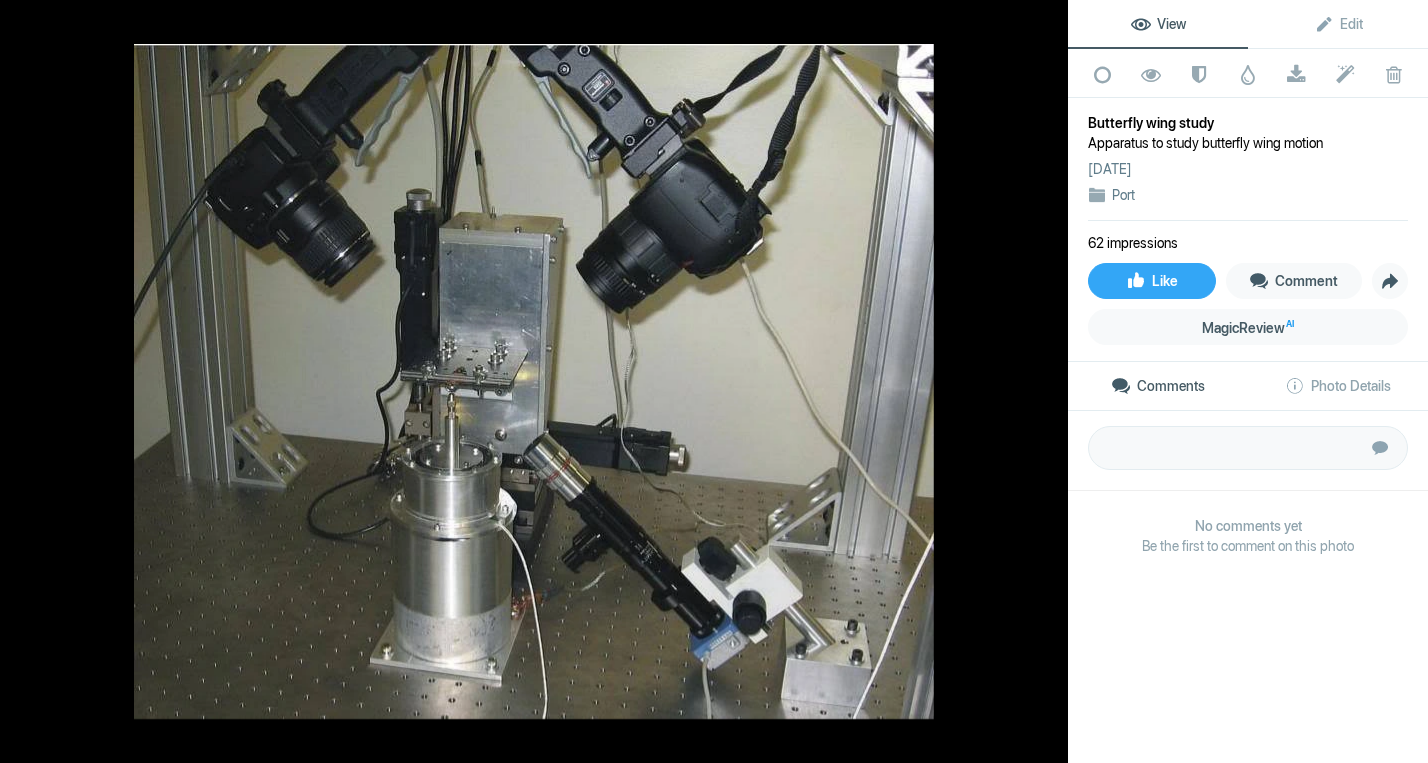 click 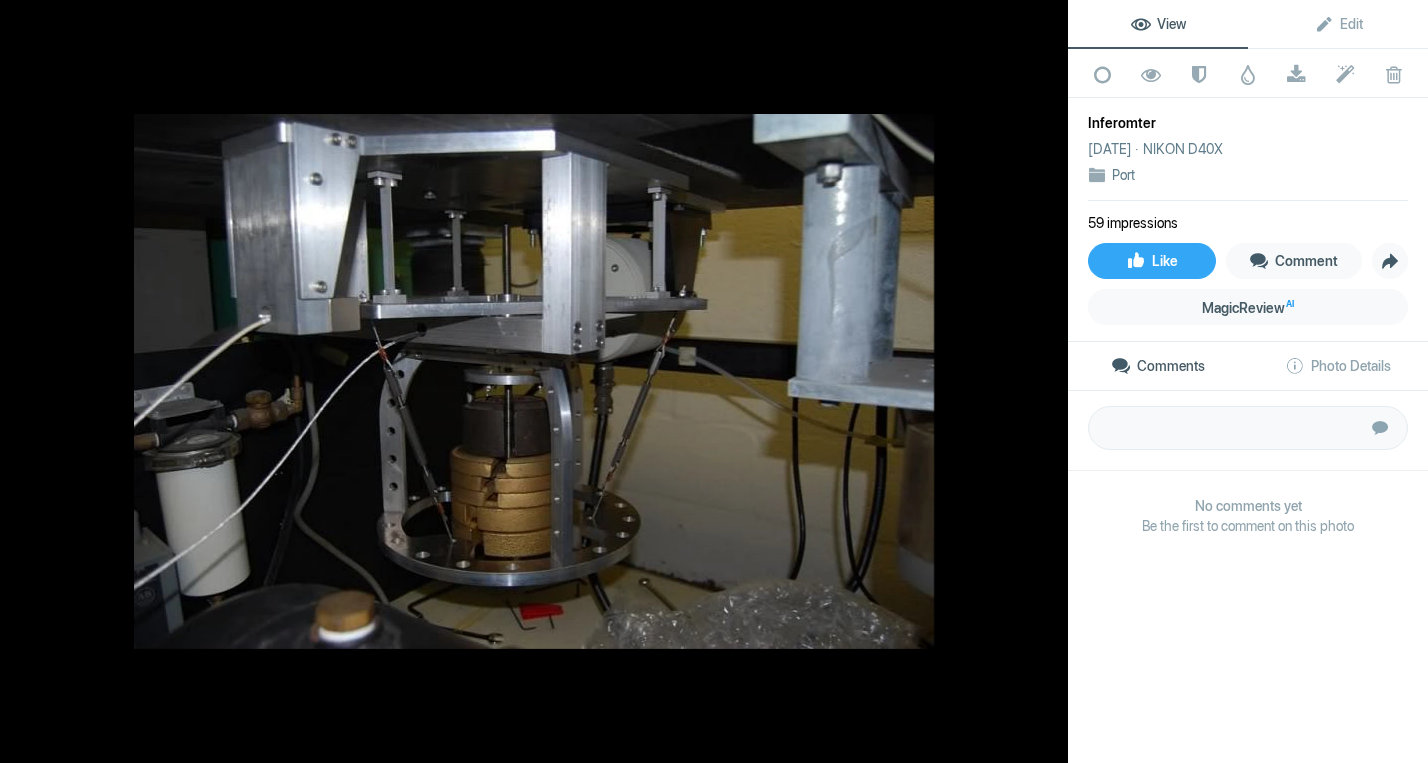 click 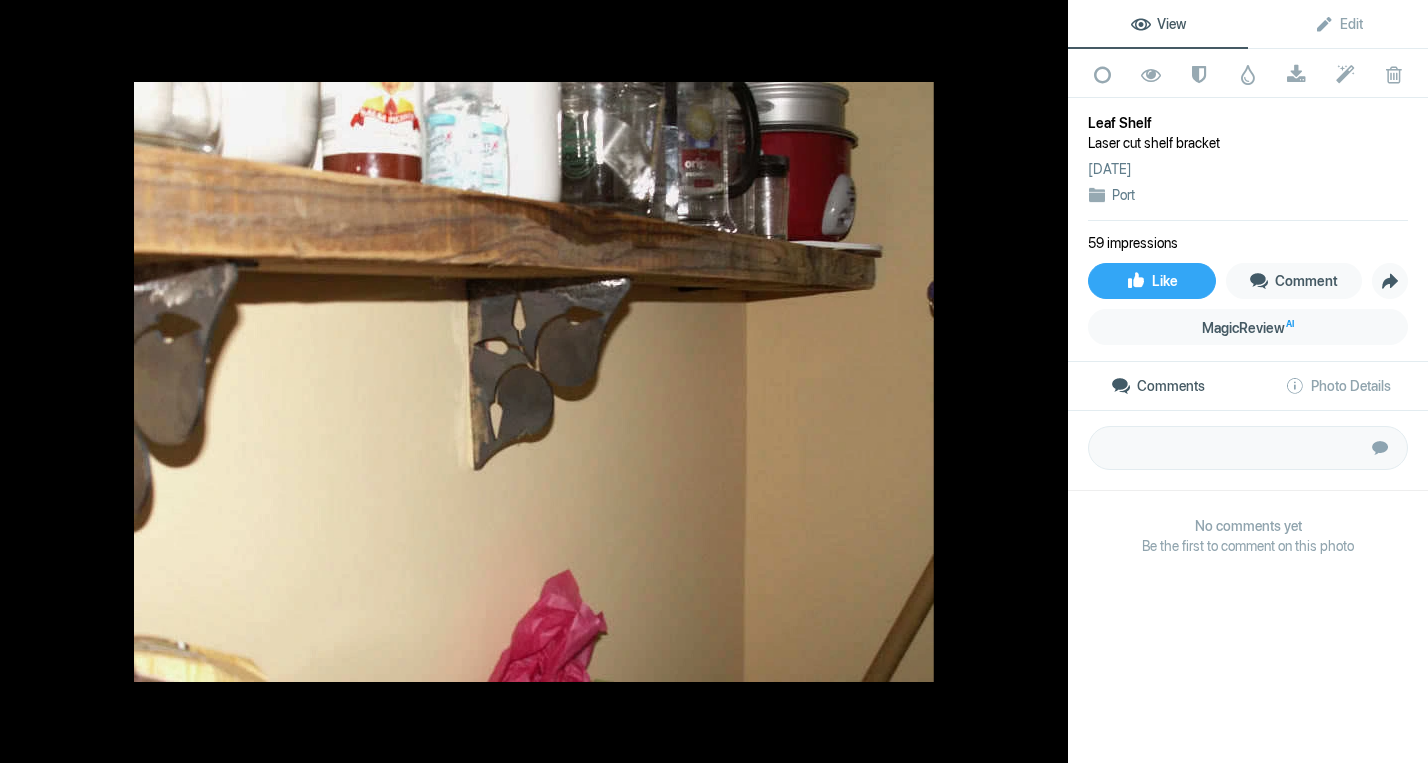 click 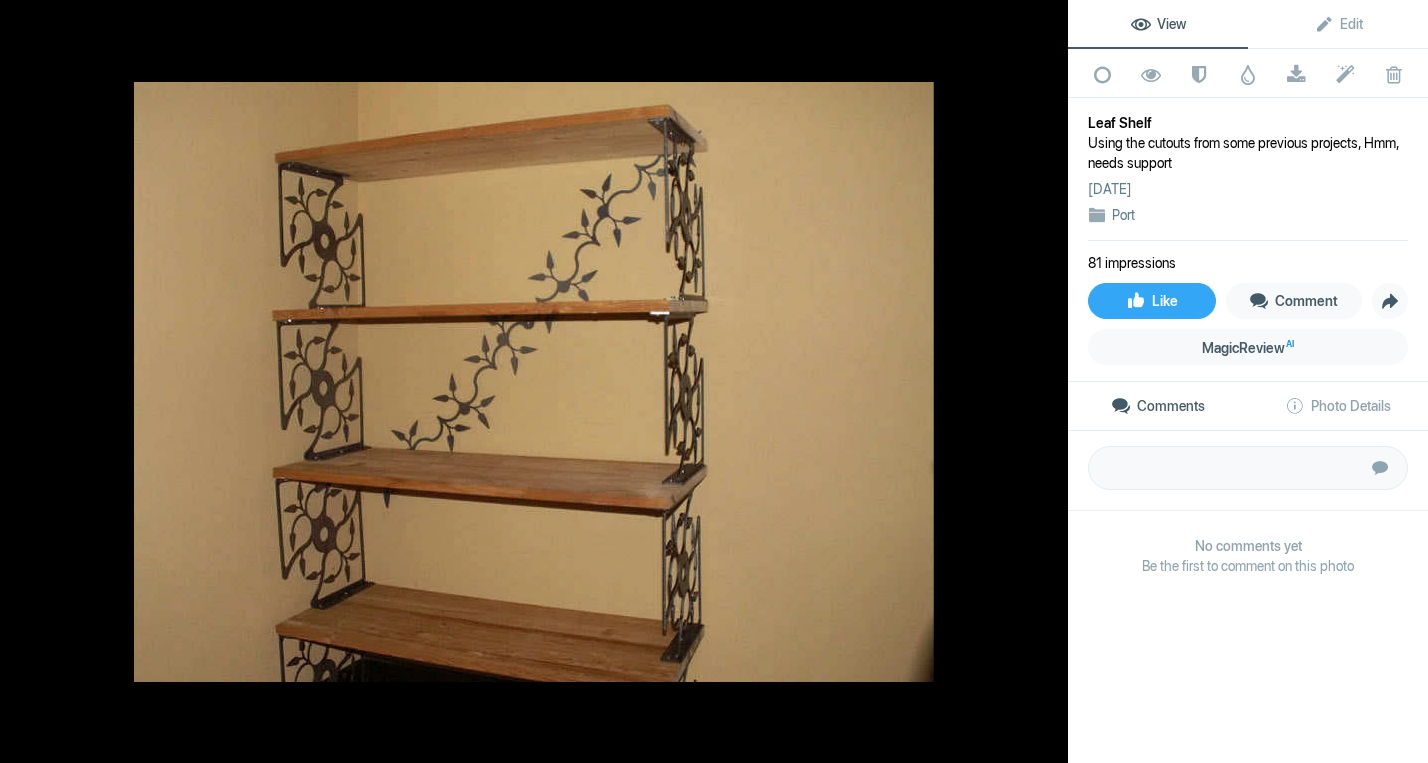 click 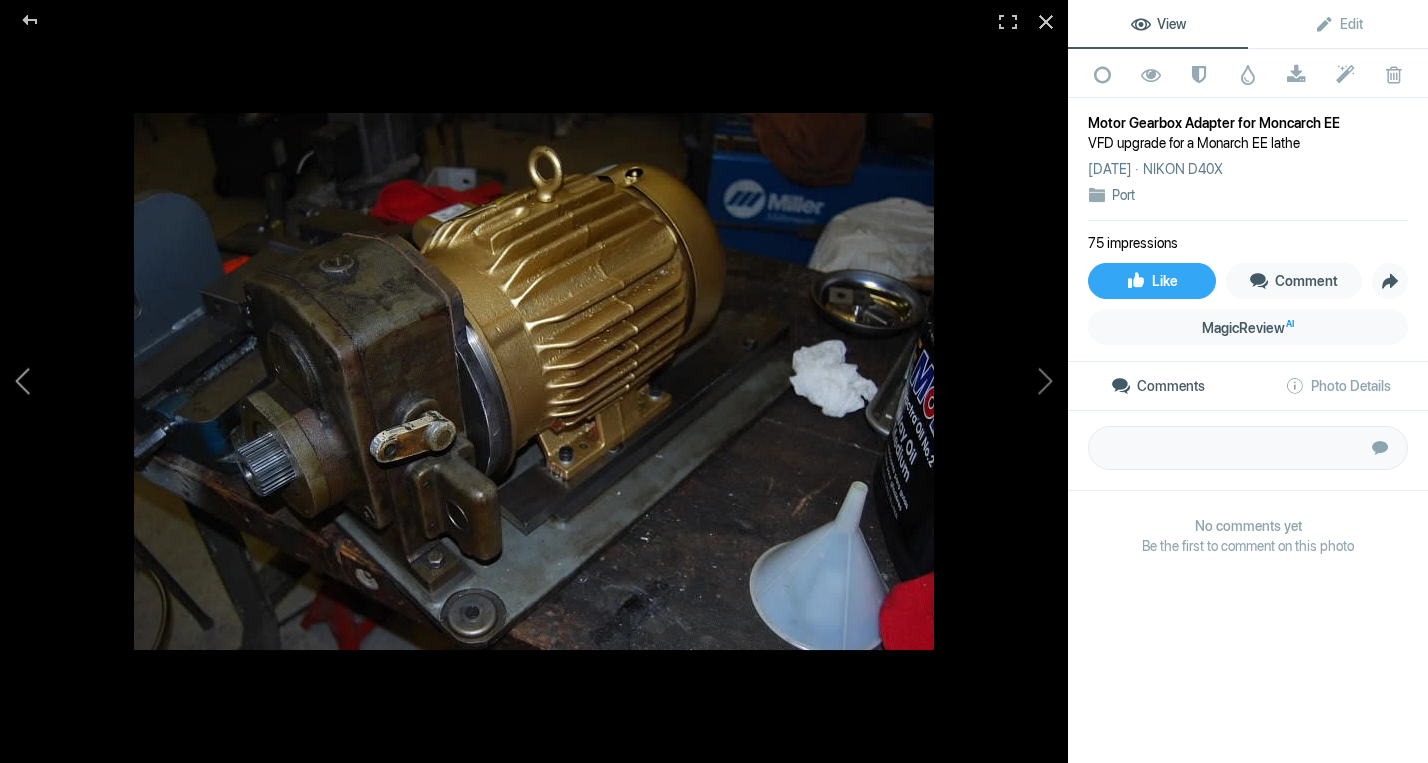 click 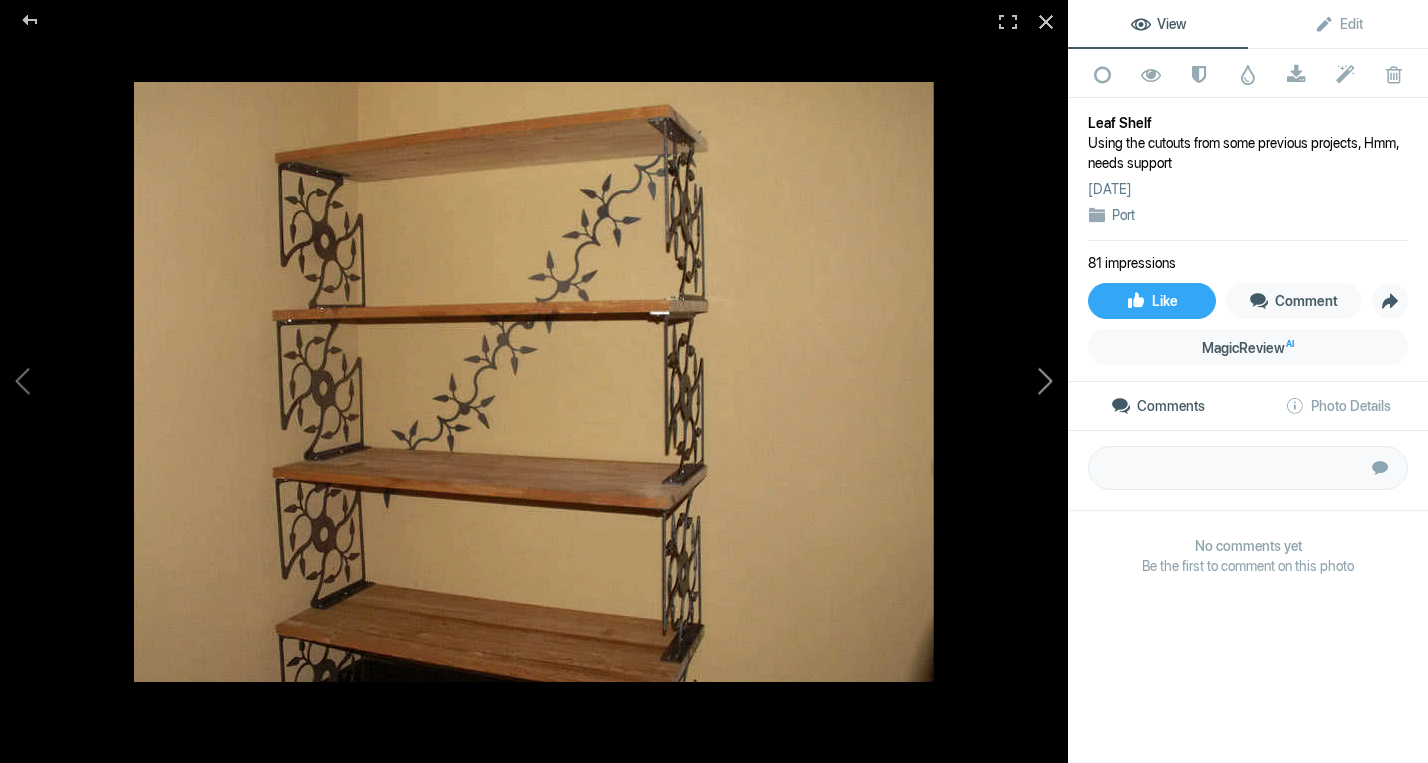 click 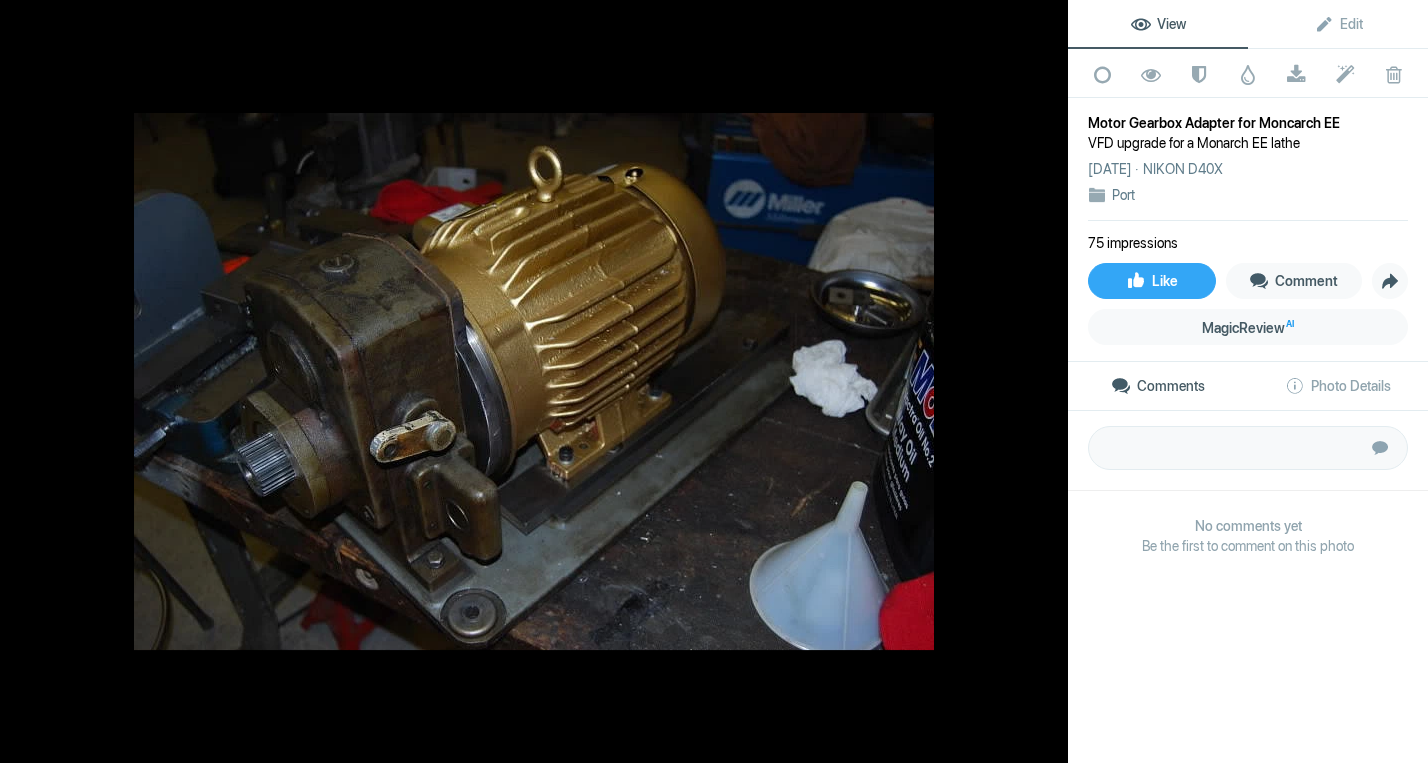 click 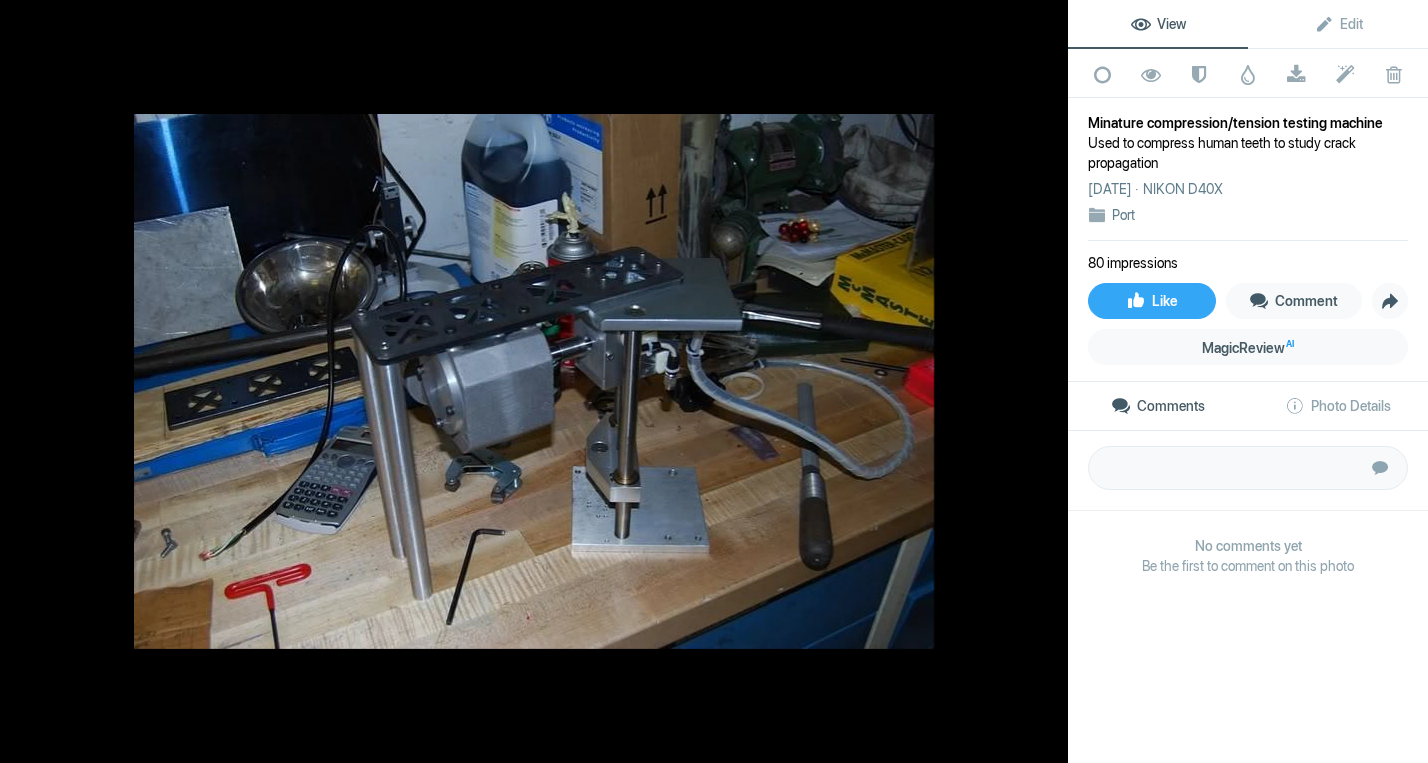 click 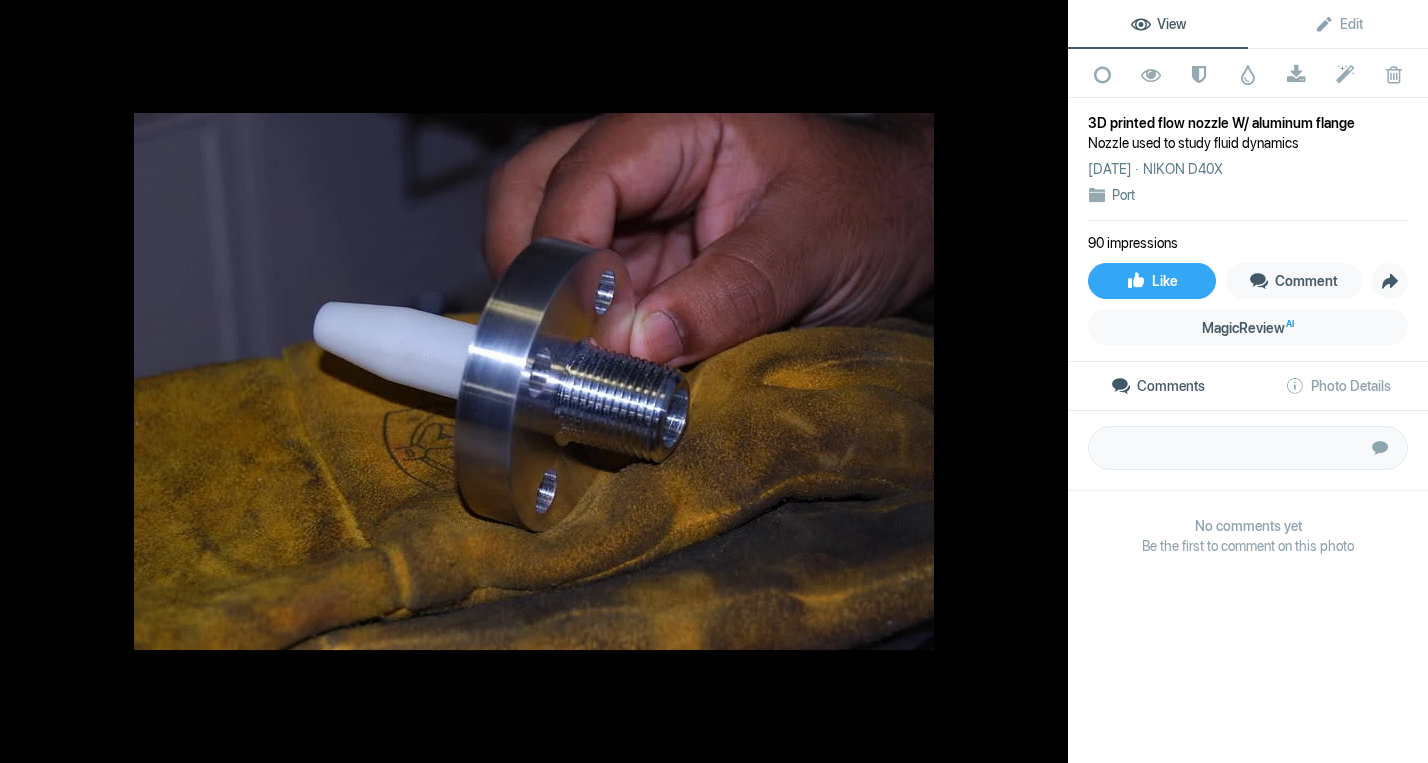 click 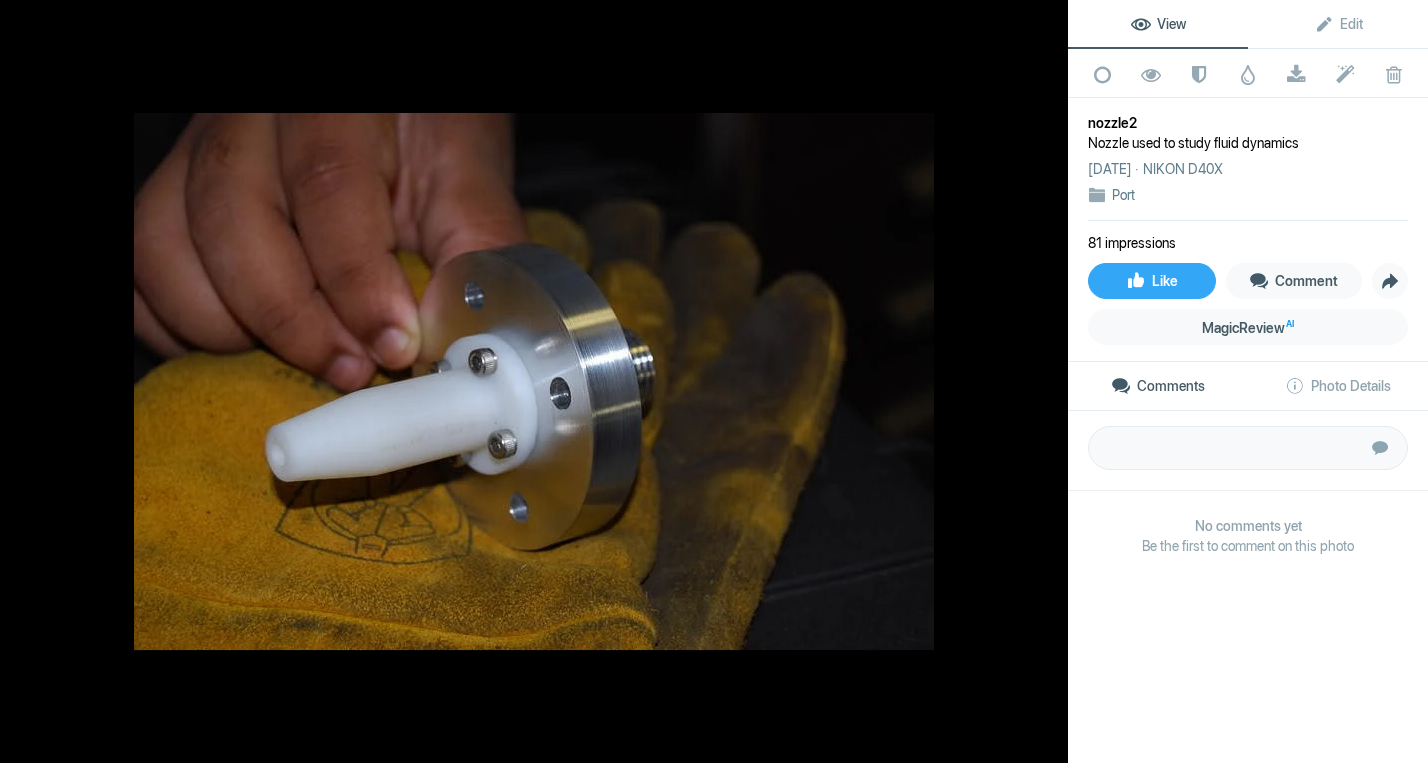 click 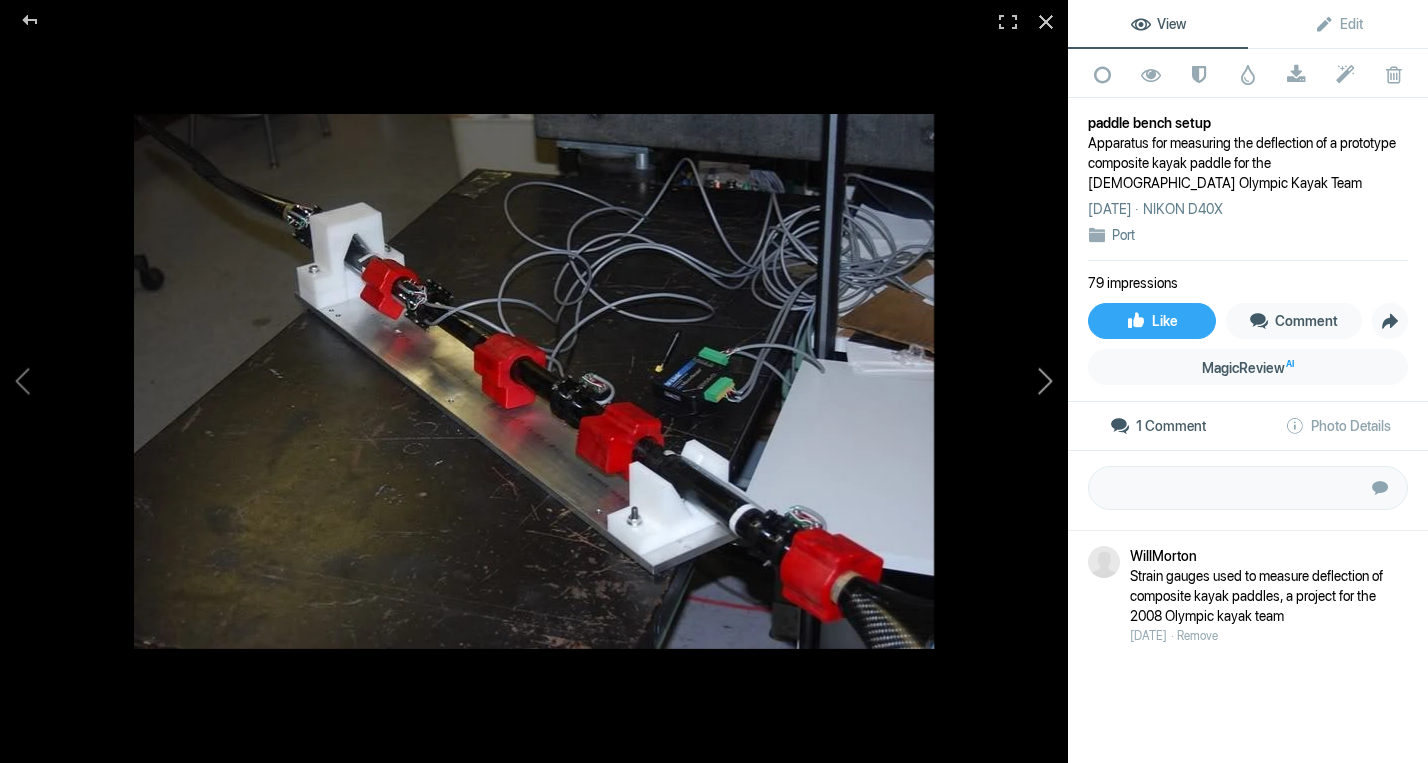 click 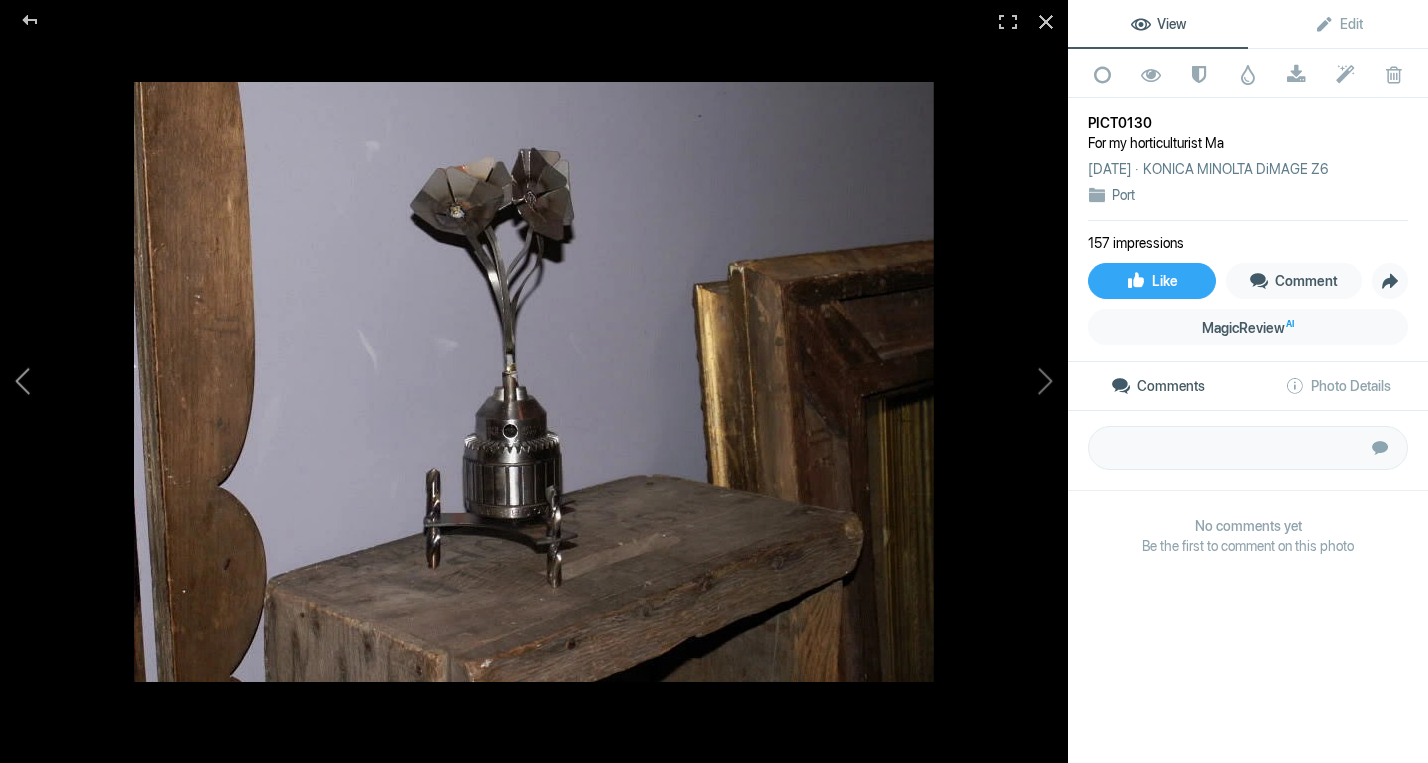 click 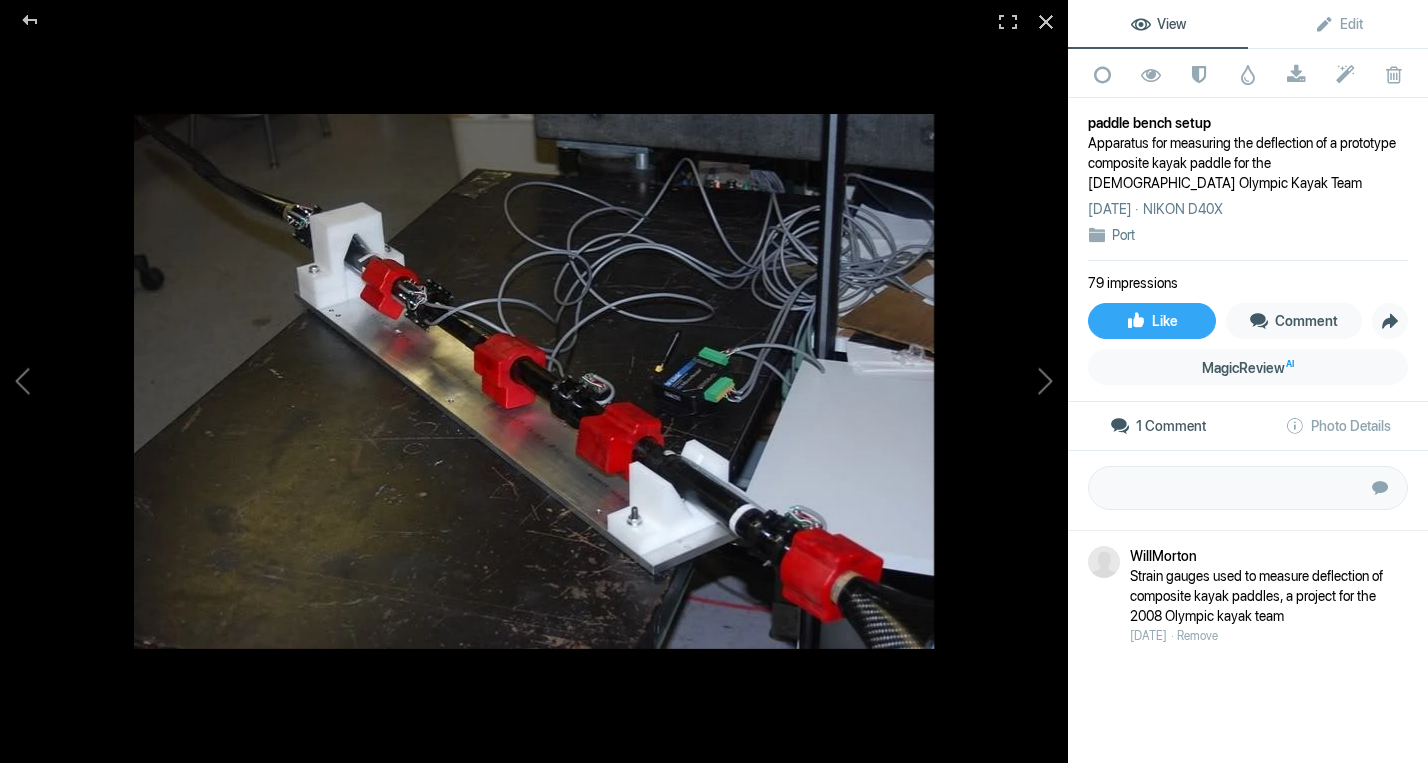 click on "1 Comment" 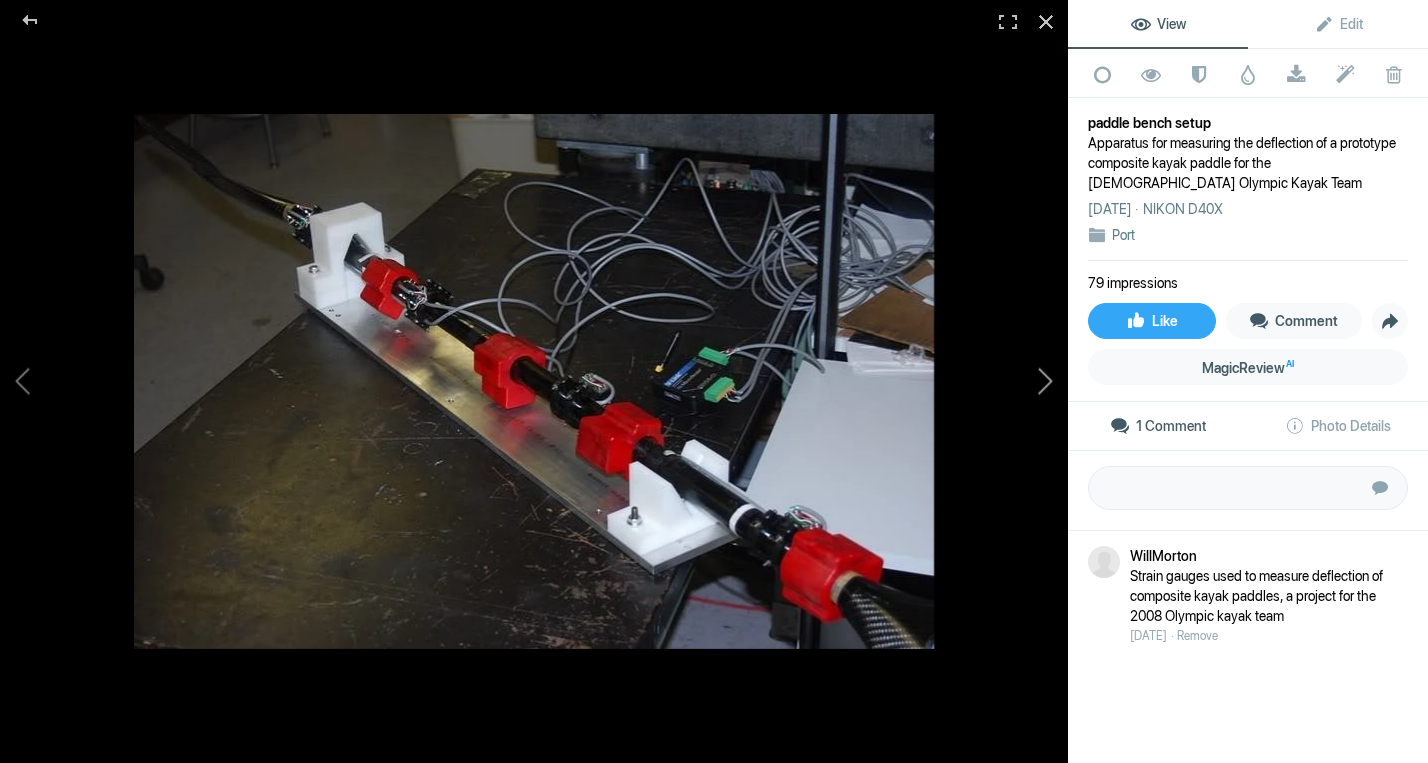 click 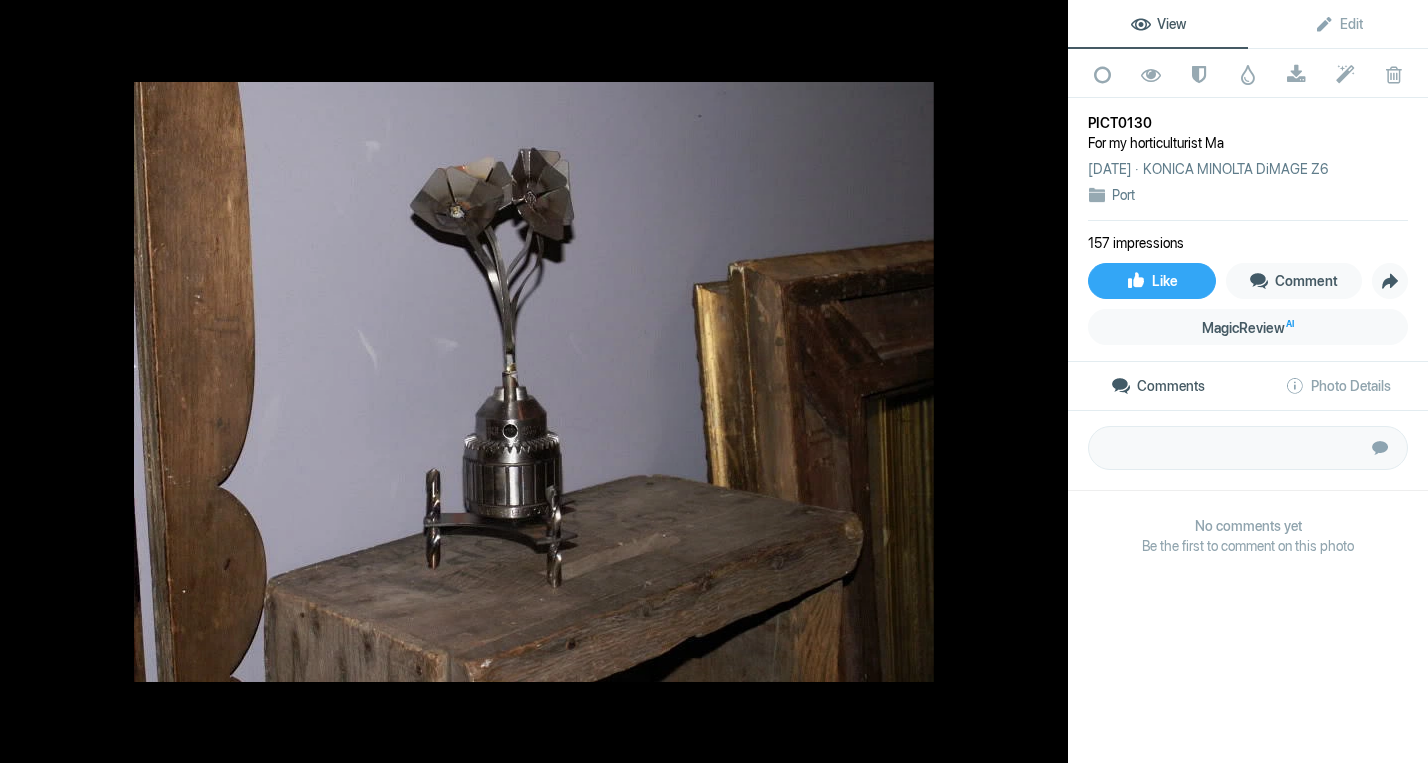 click 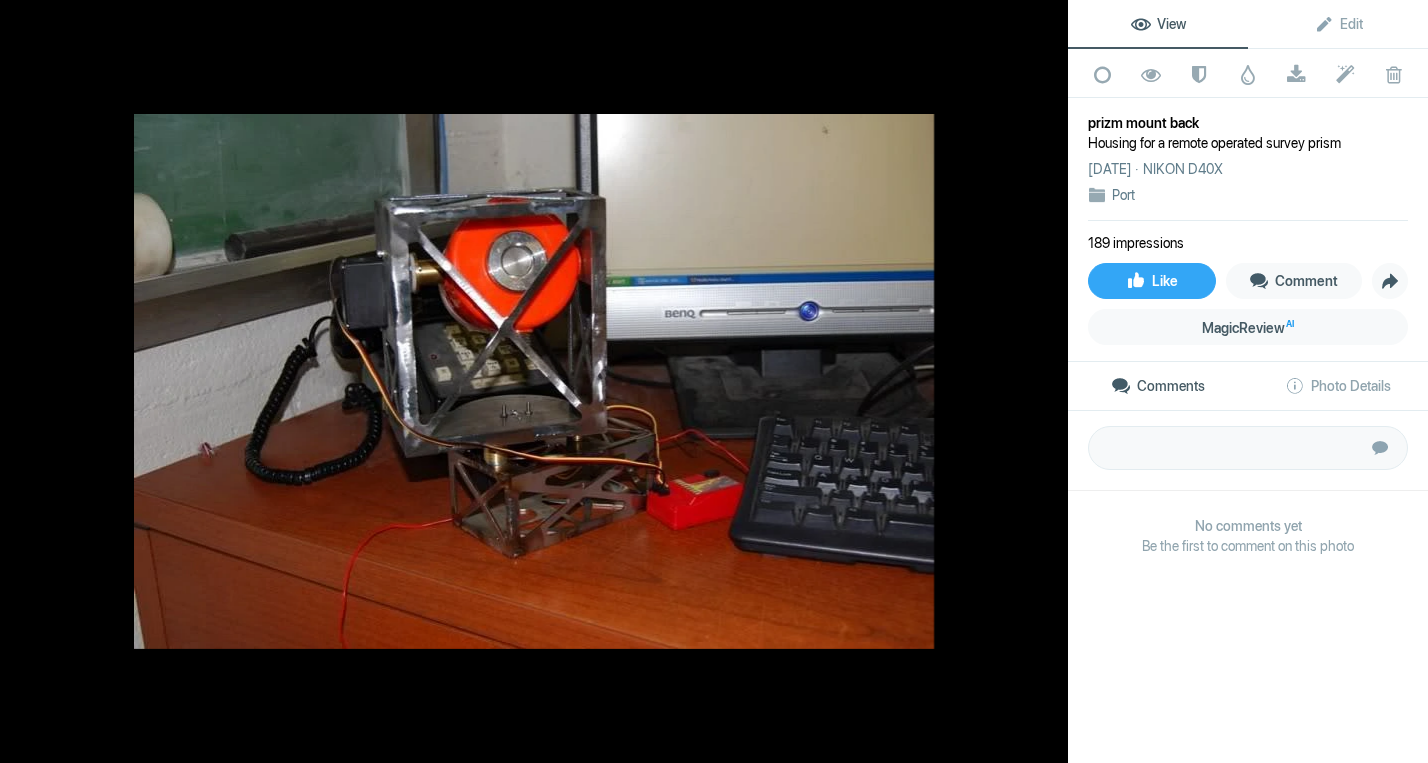 click 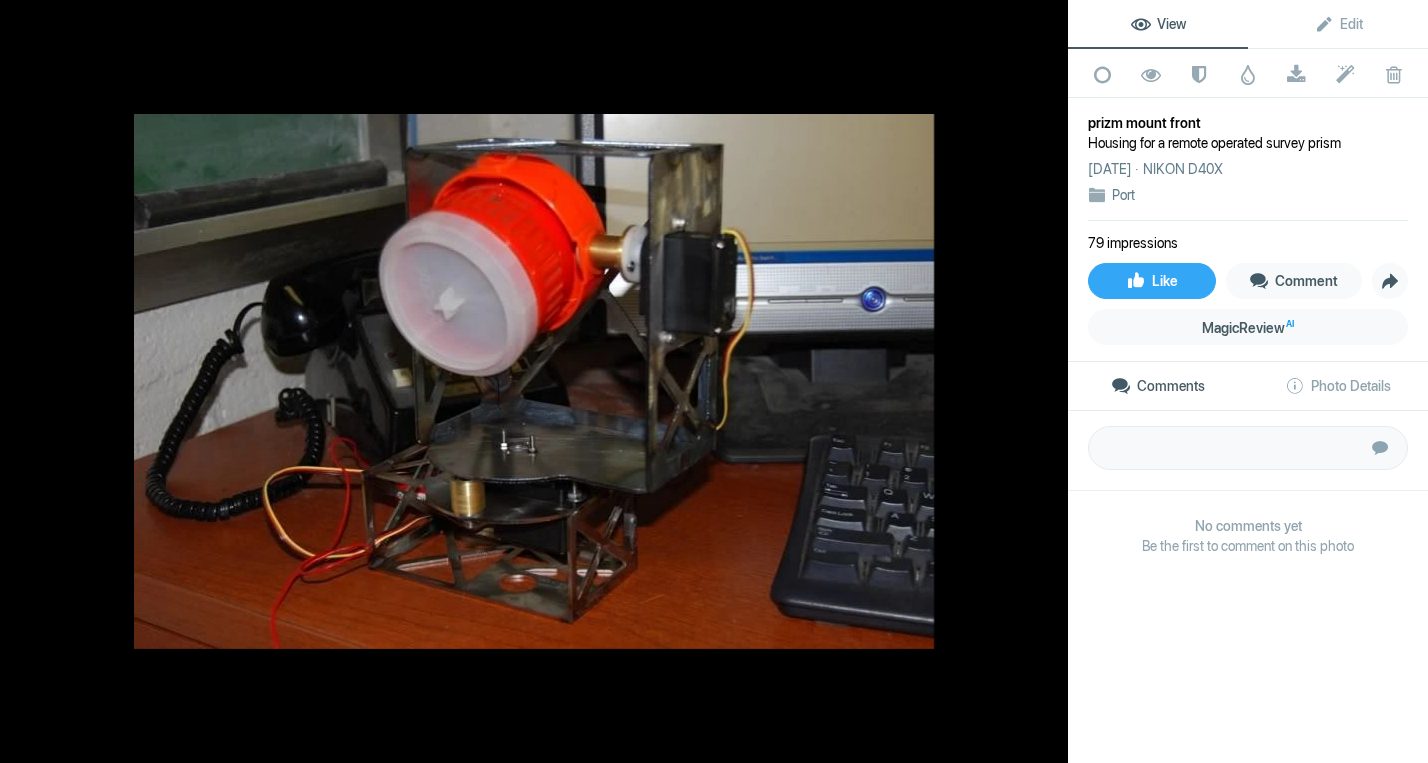 click 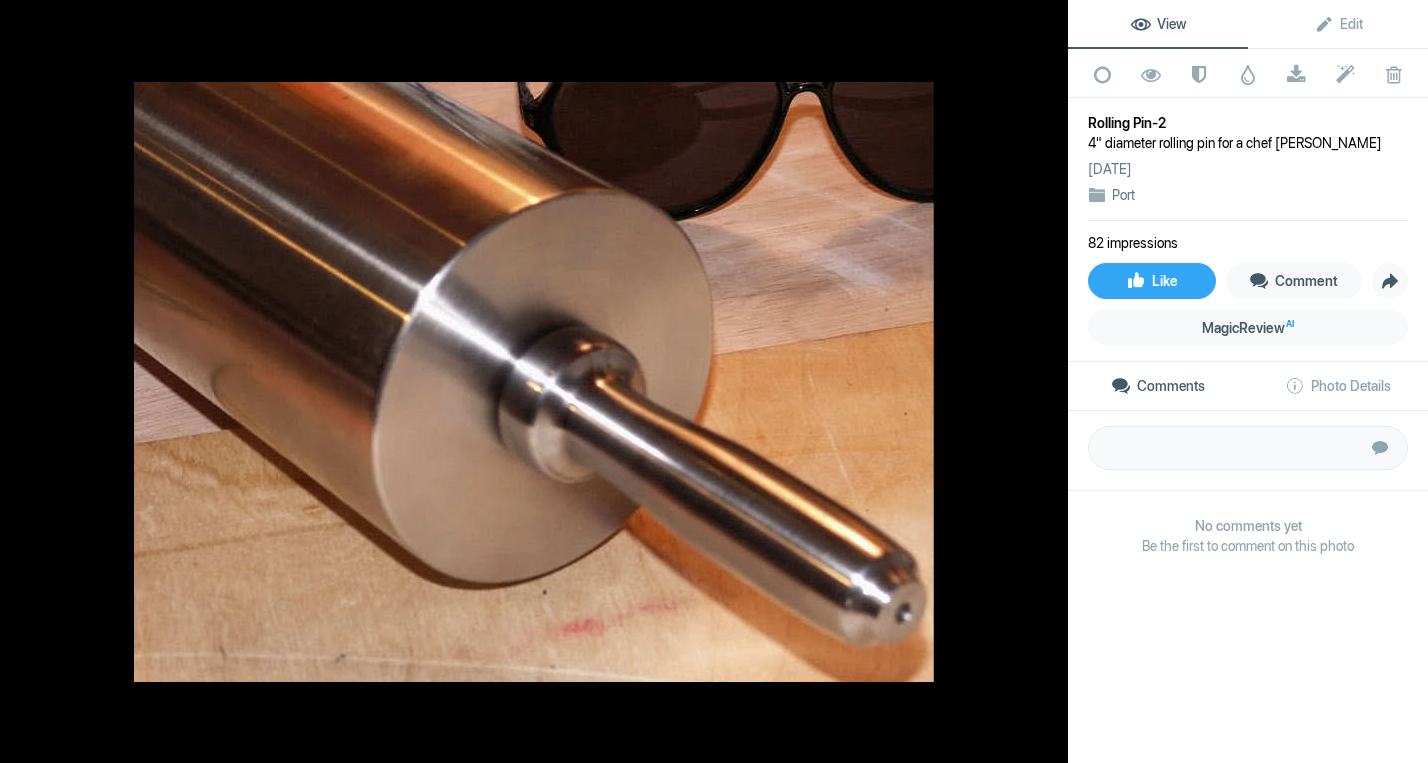 click 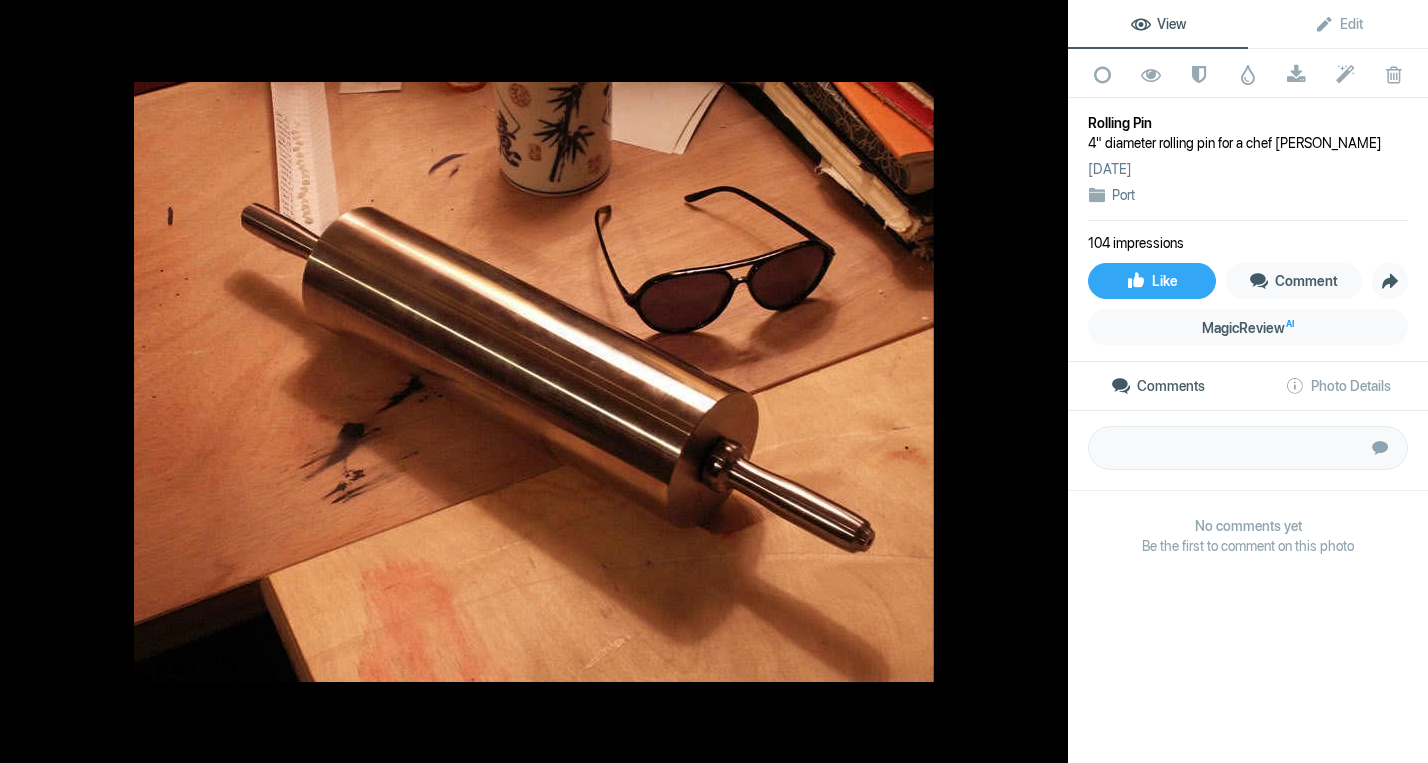 click 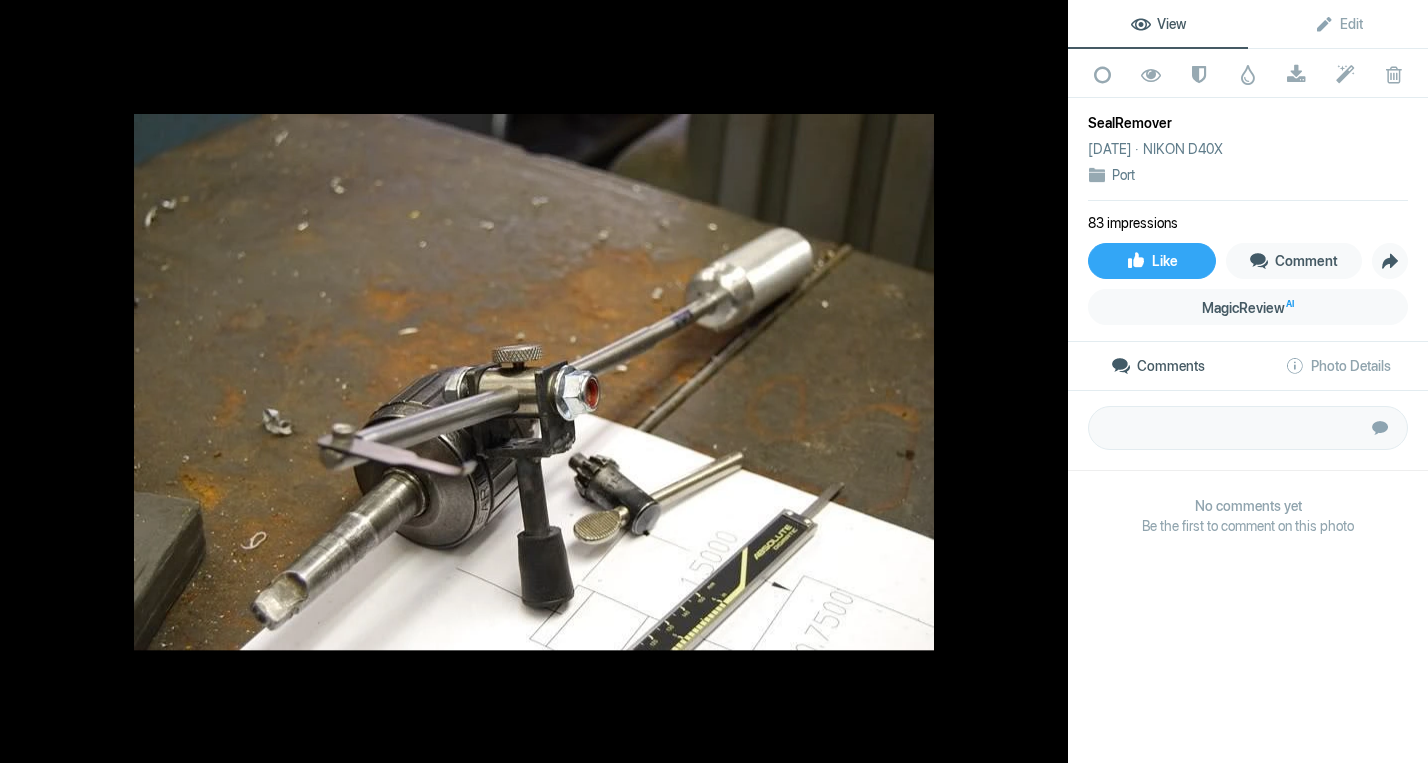 click 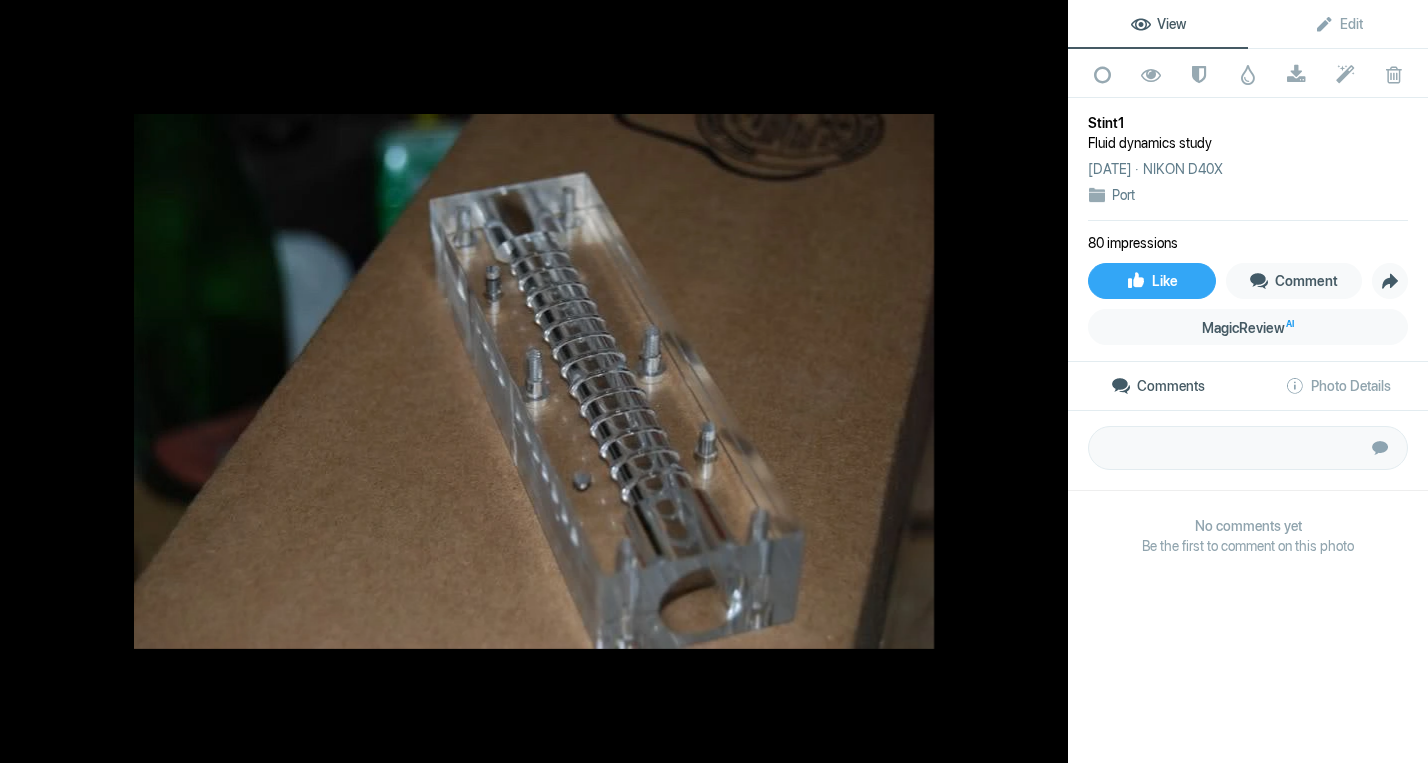 click 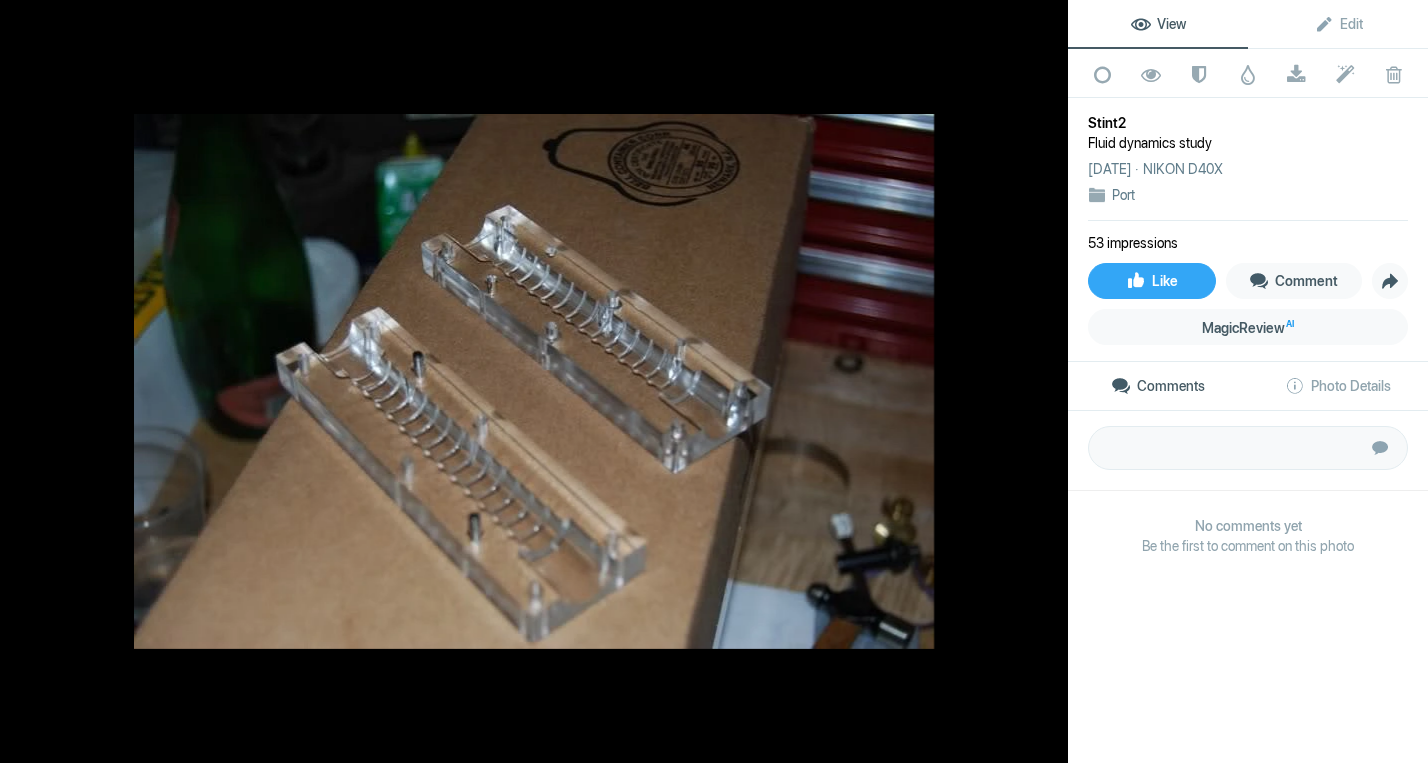 click 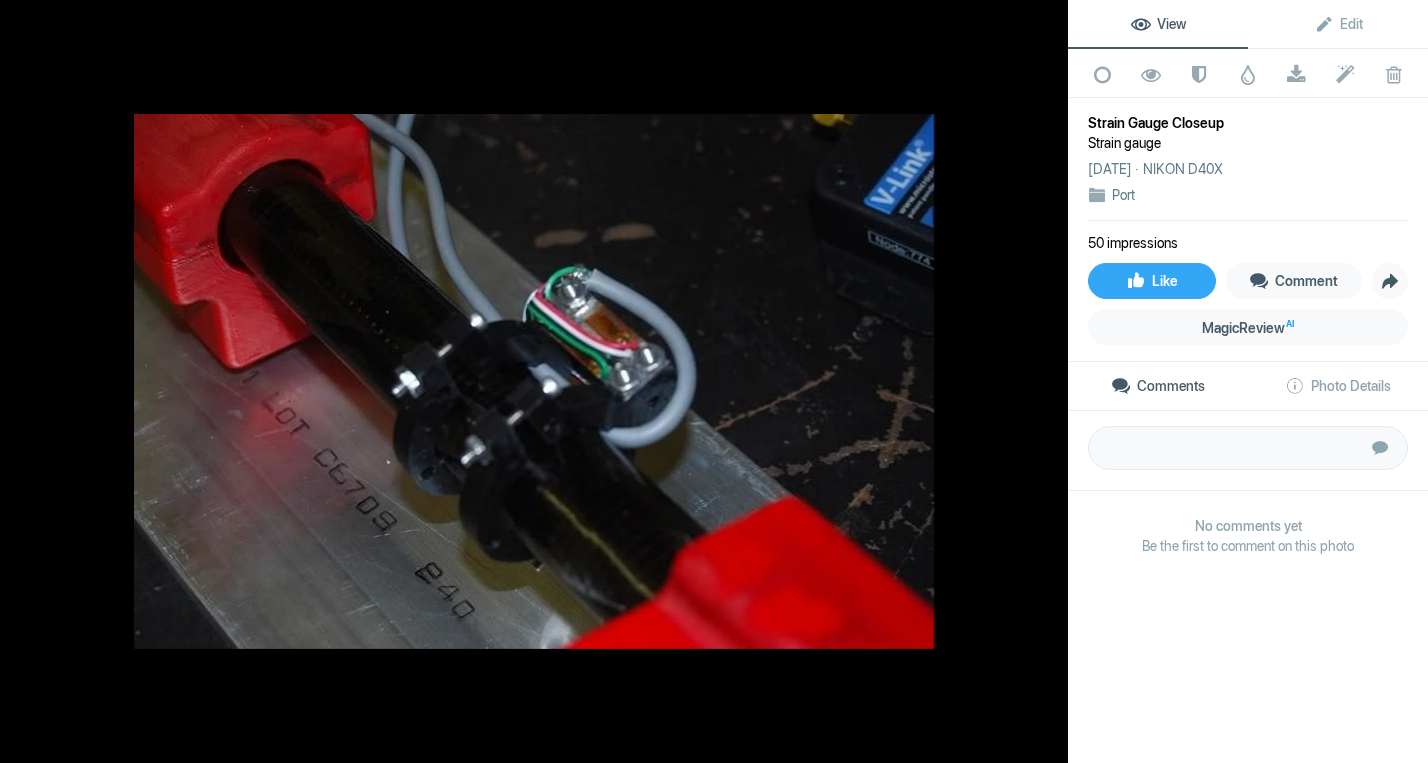 click 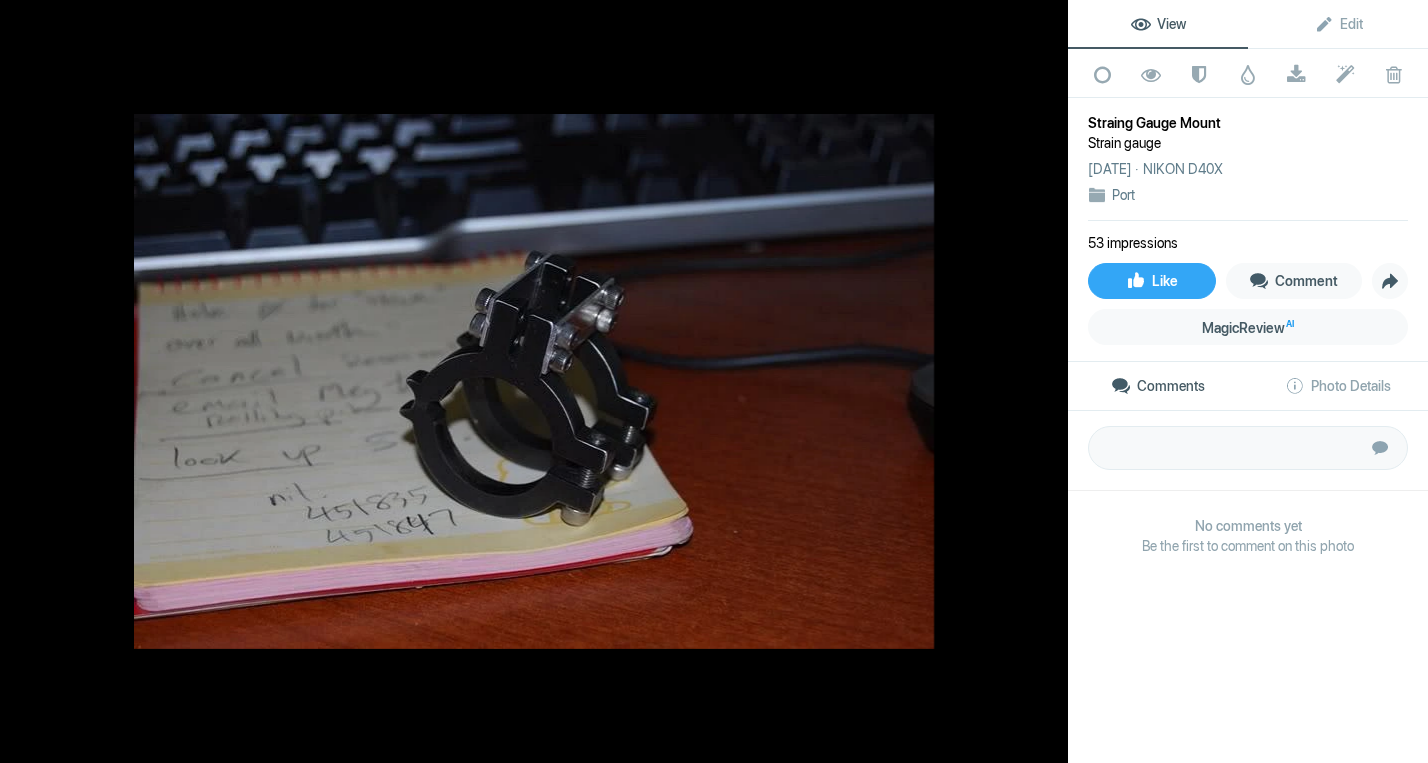 click 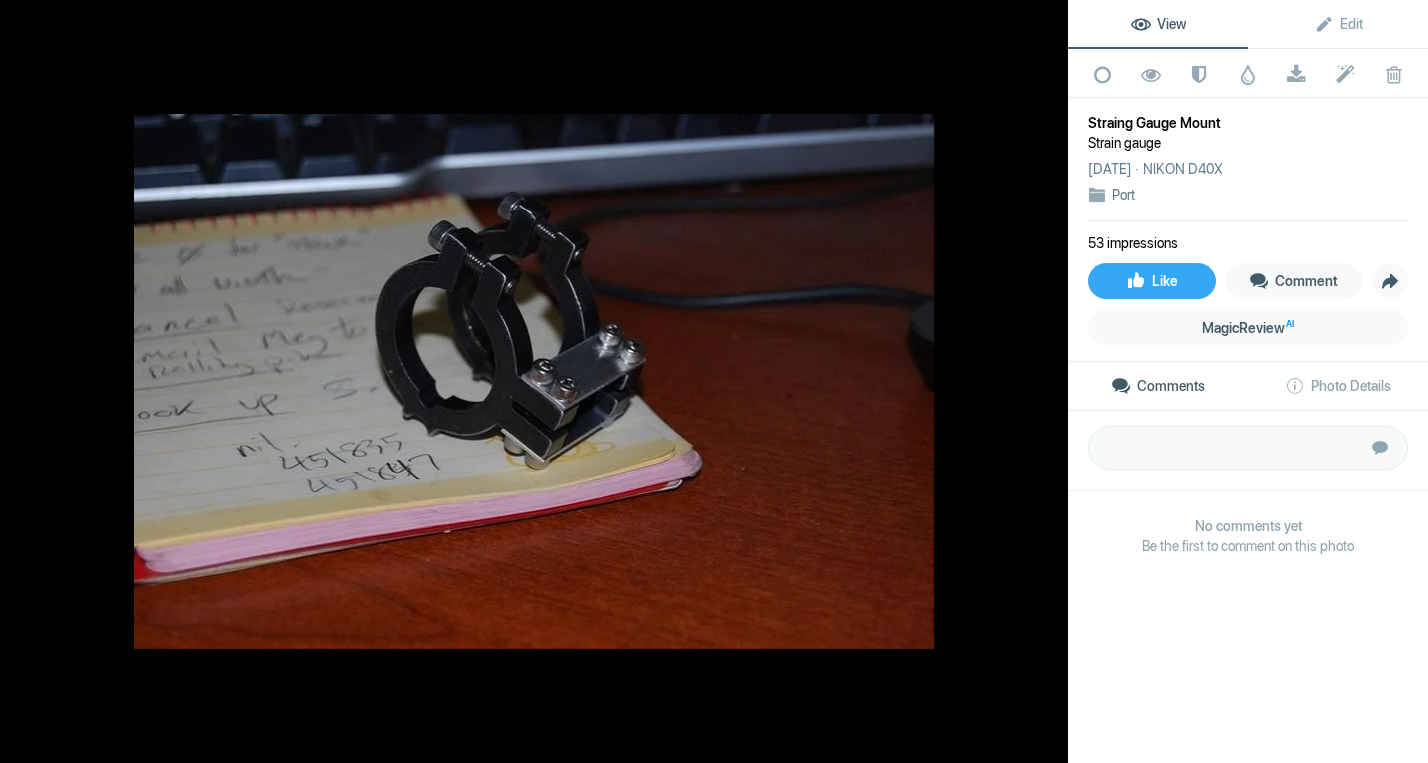 click 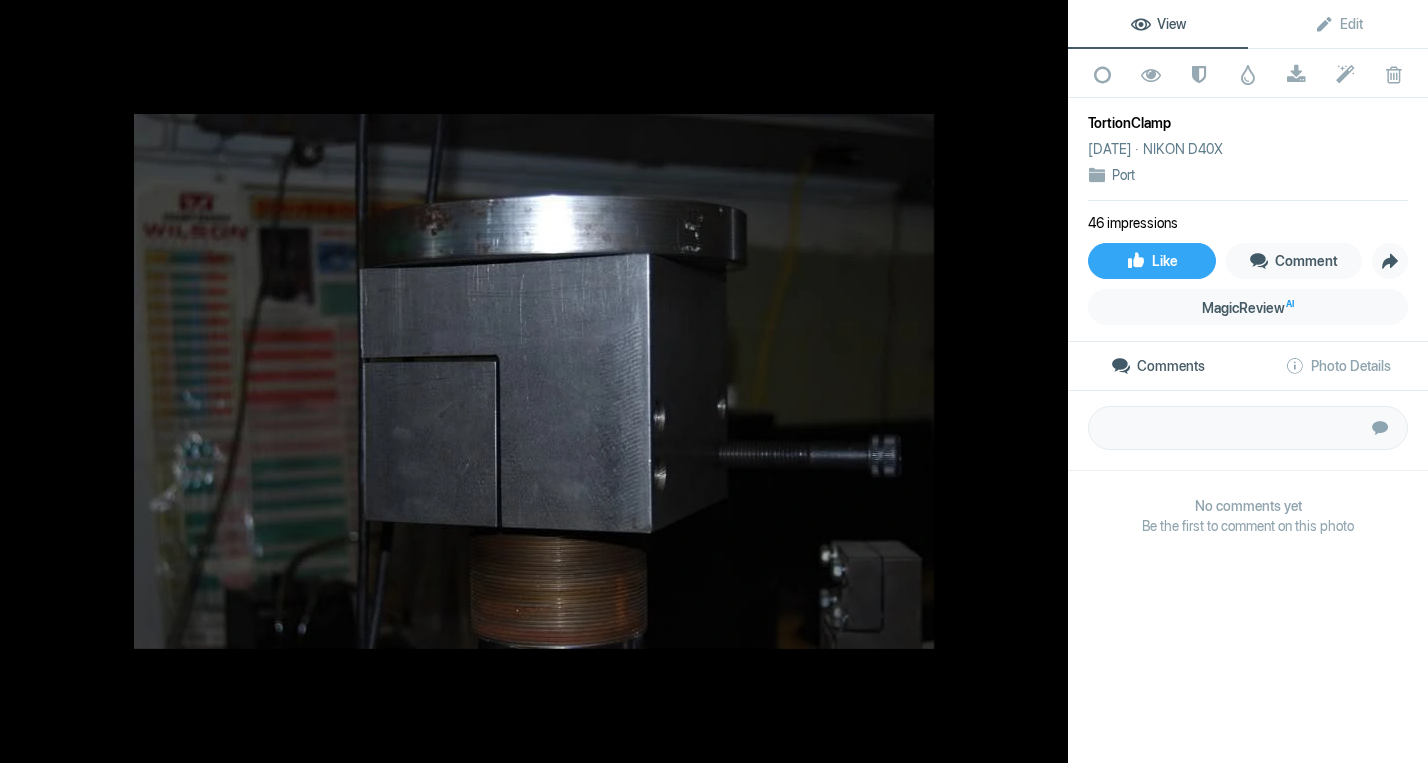 click 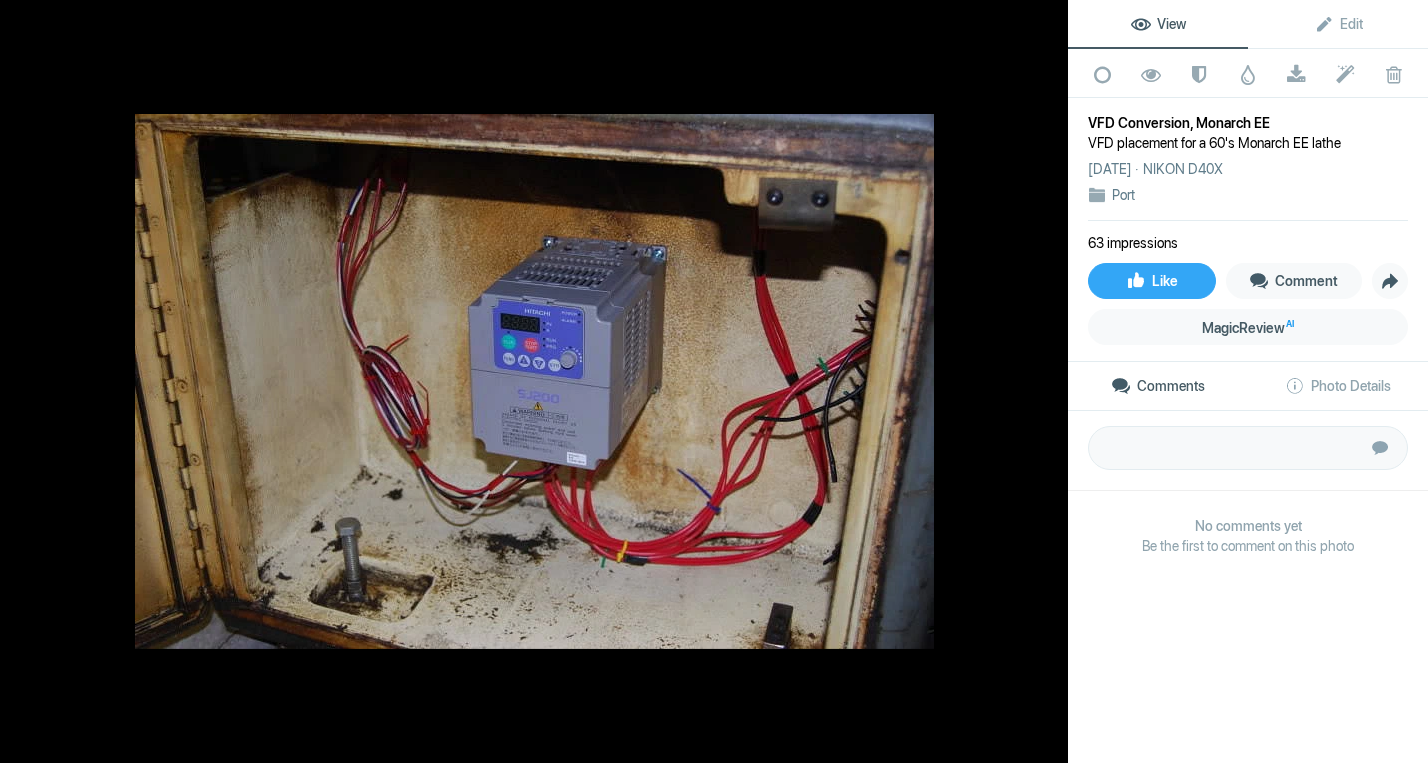 click 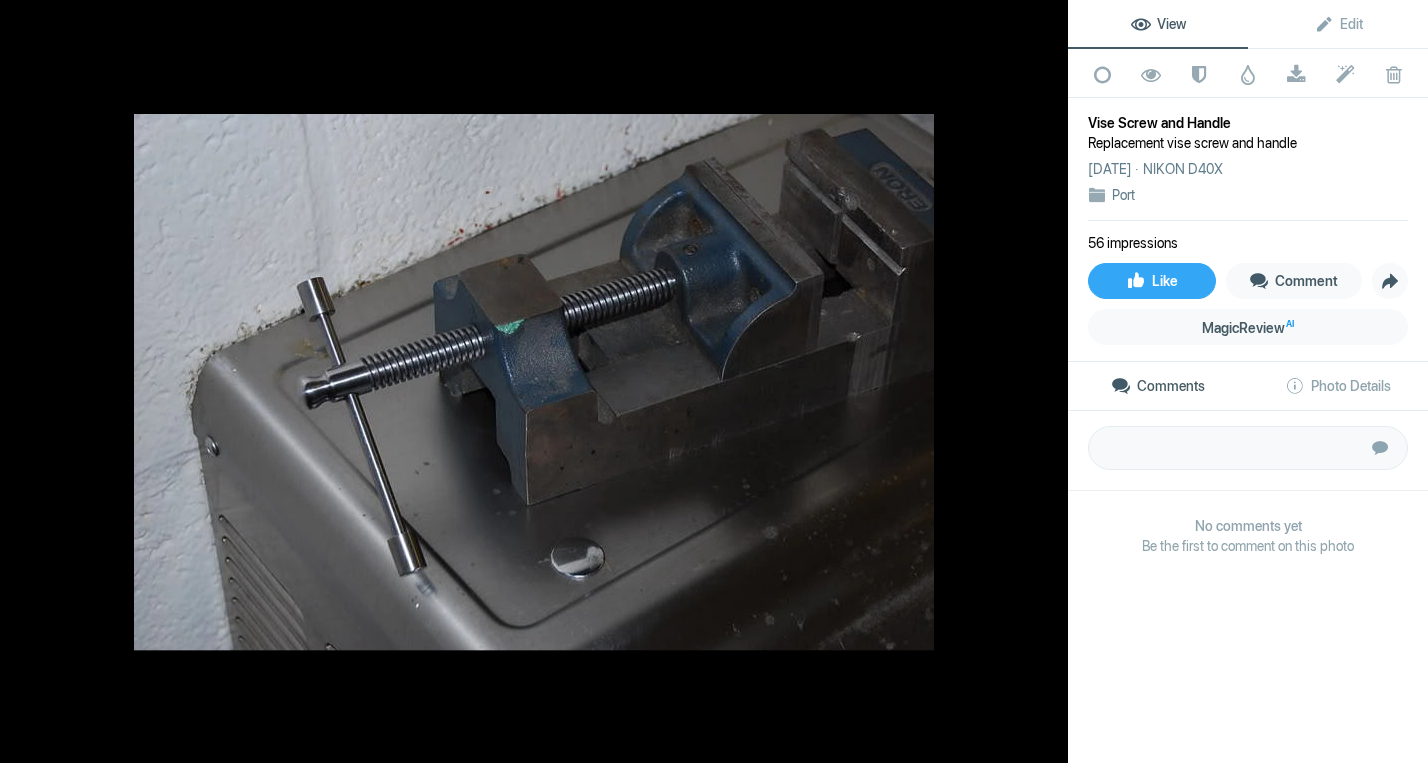 click 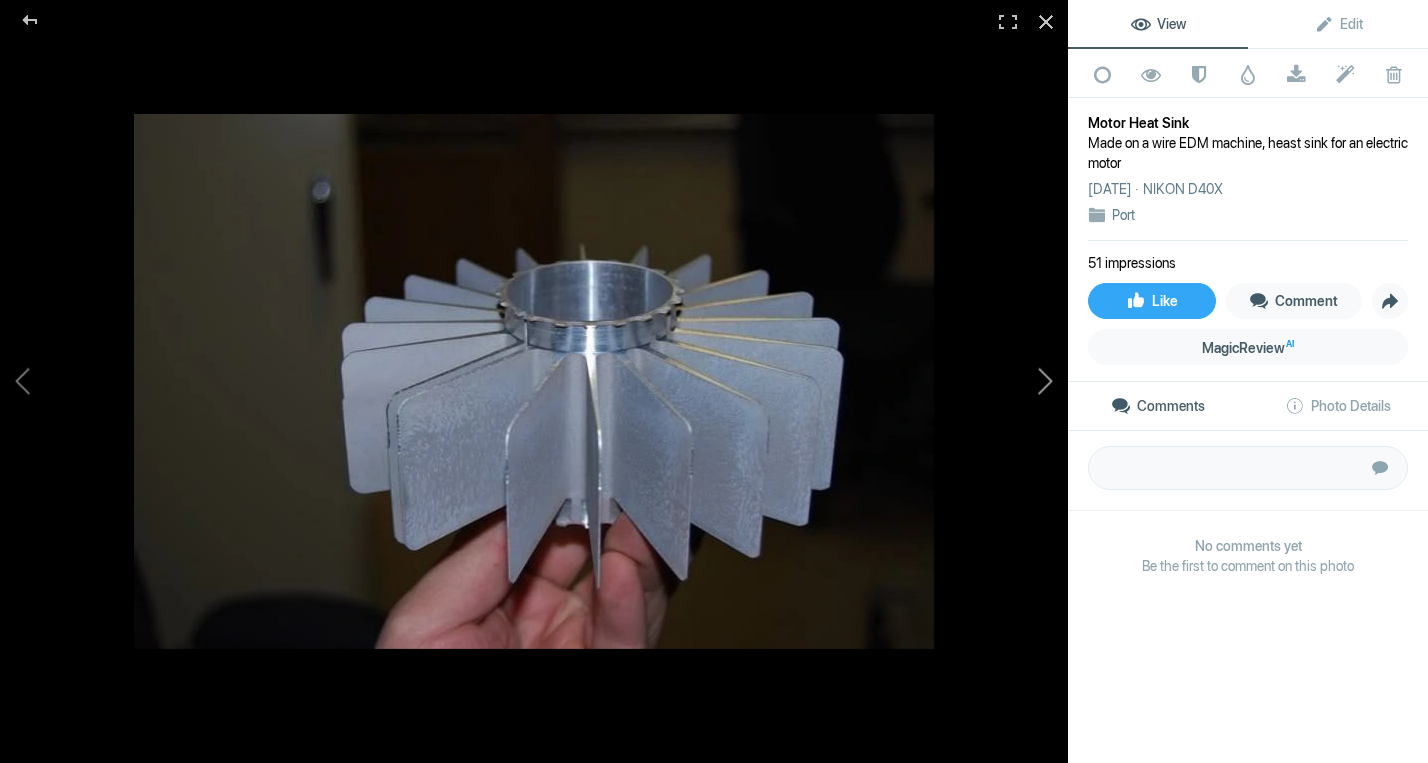 click 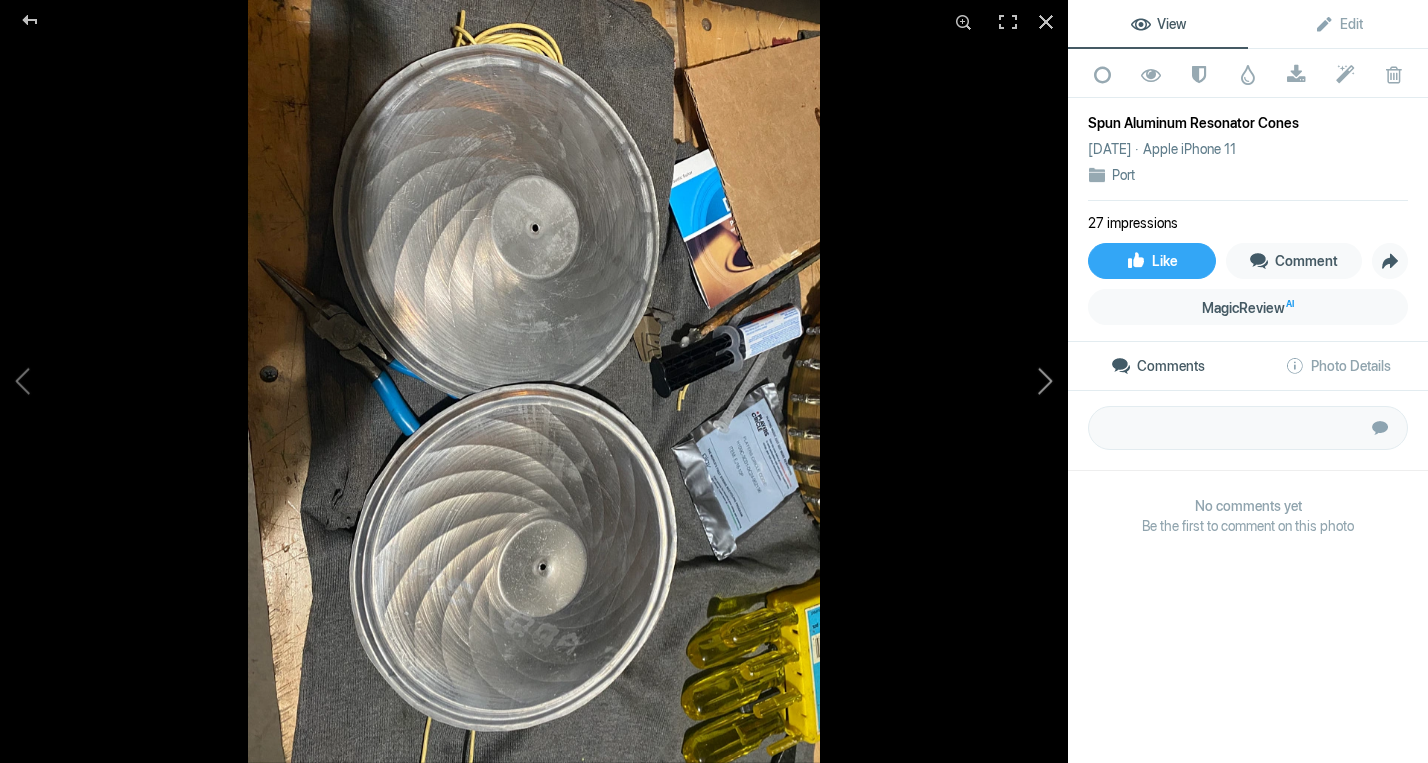 click 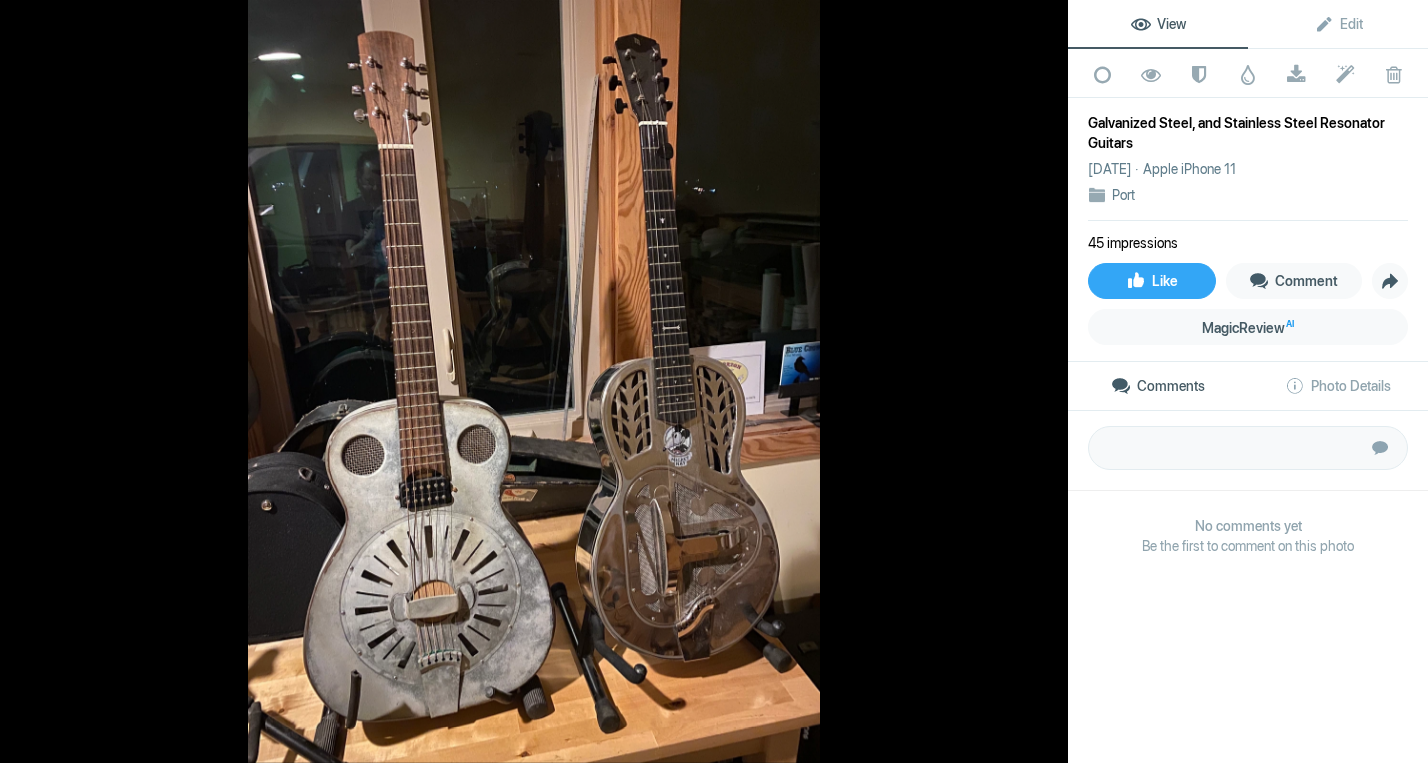click 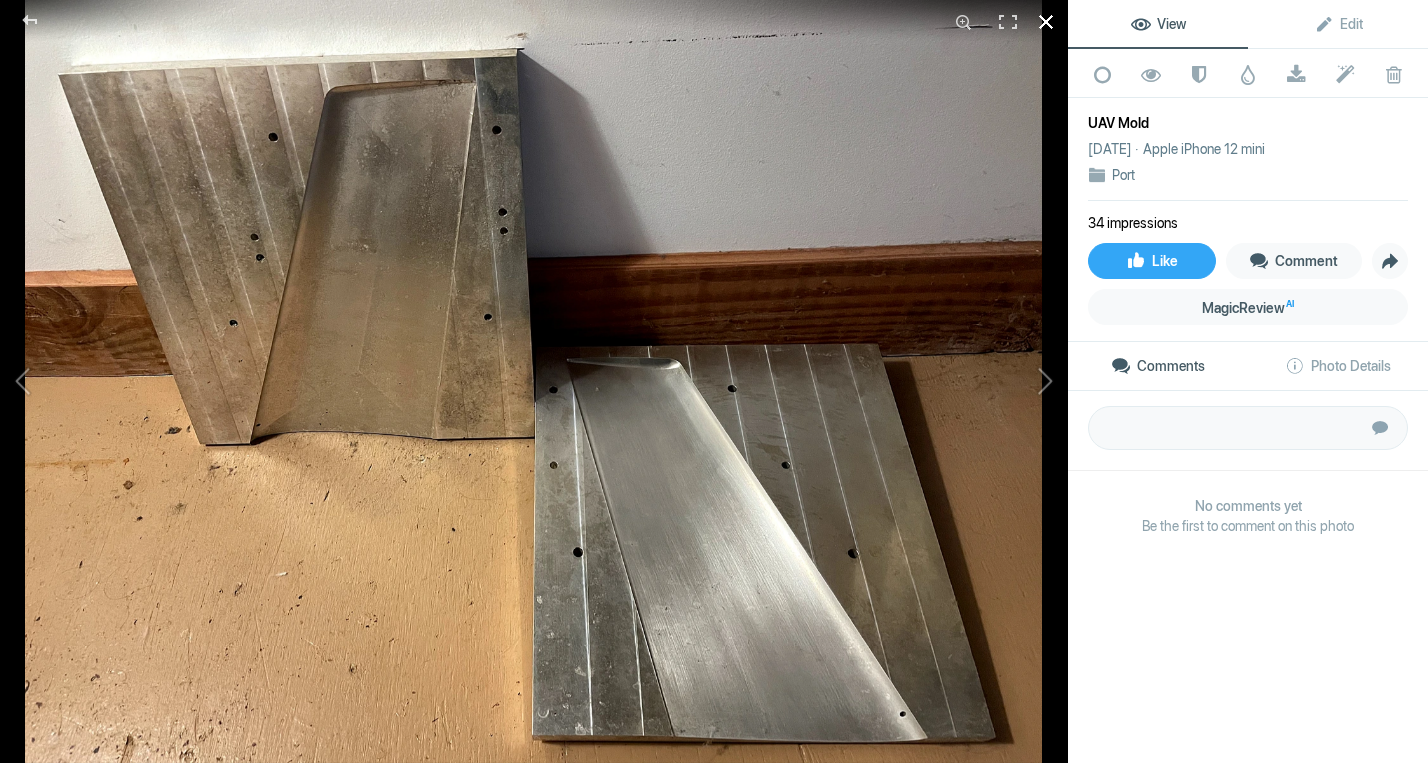 click 